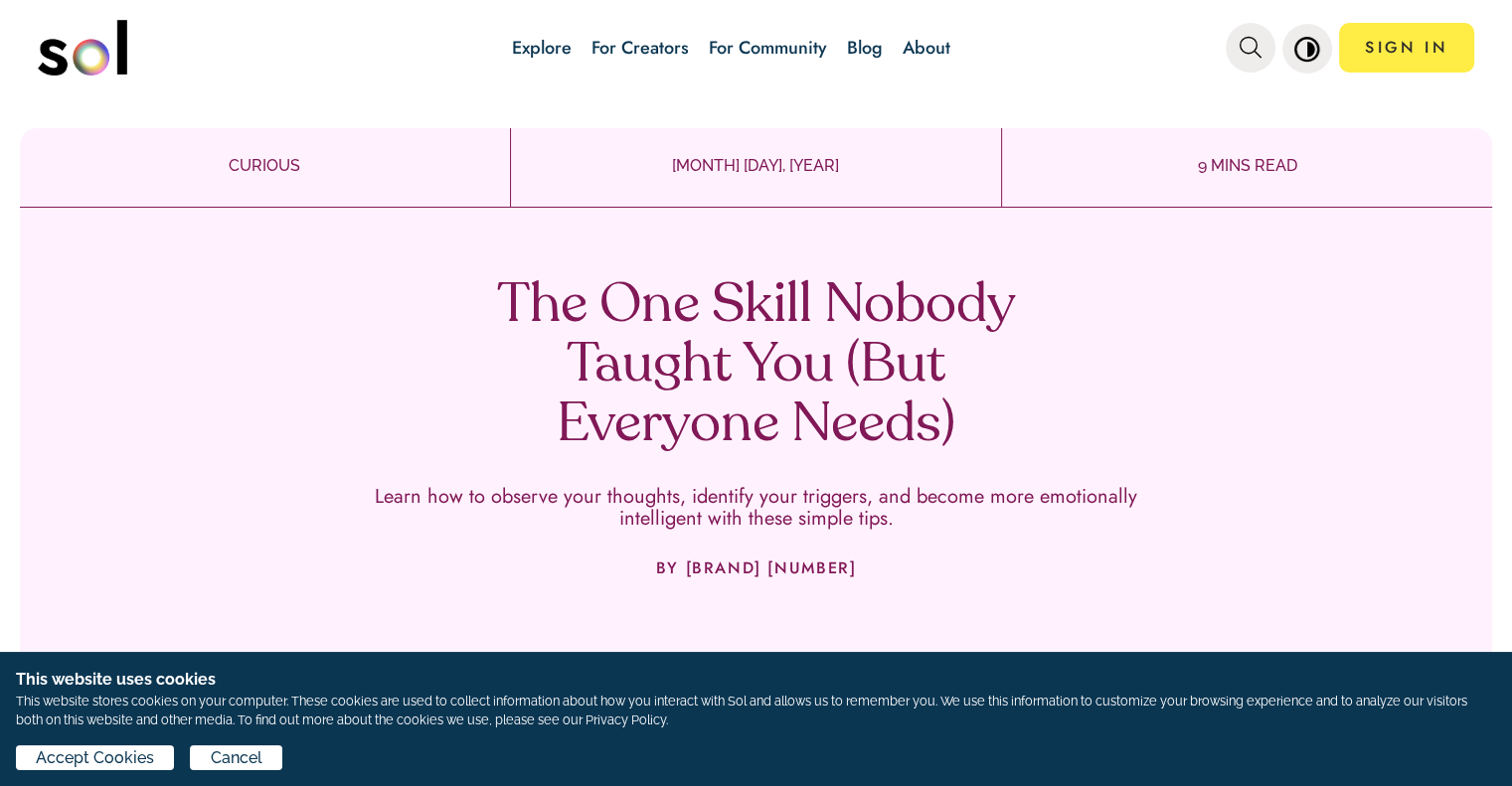 scroll, scrollTop: 0, scrollLeft: 0, axis: both 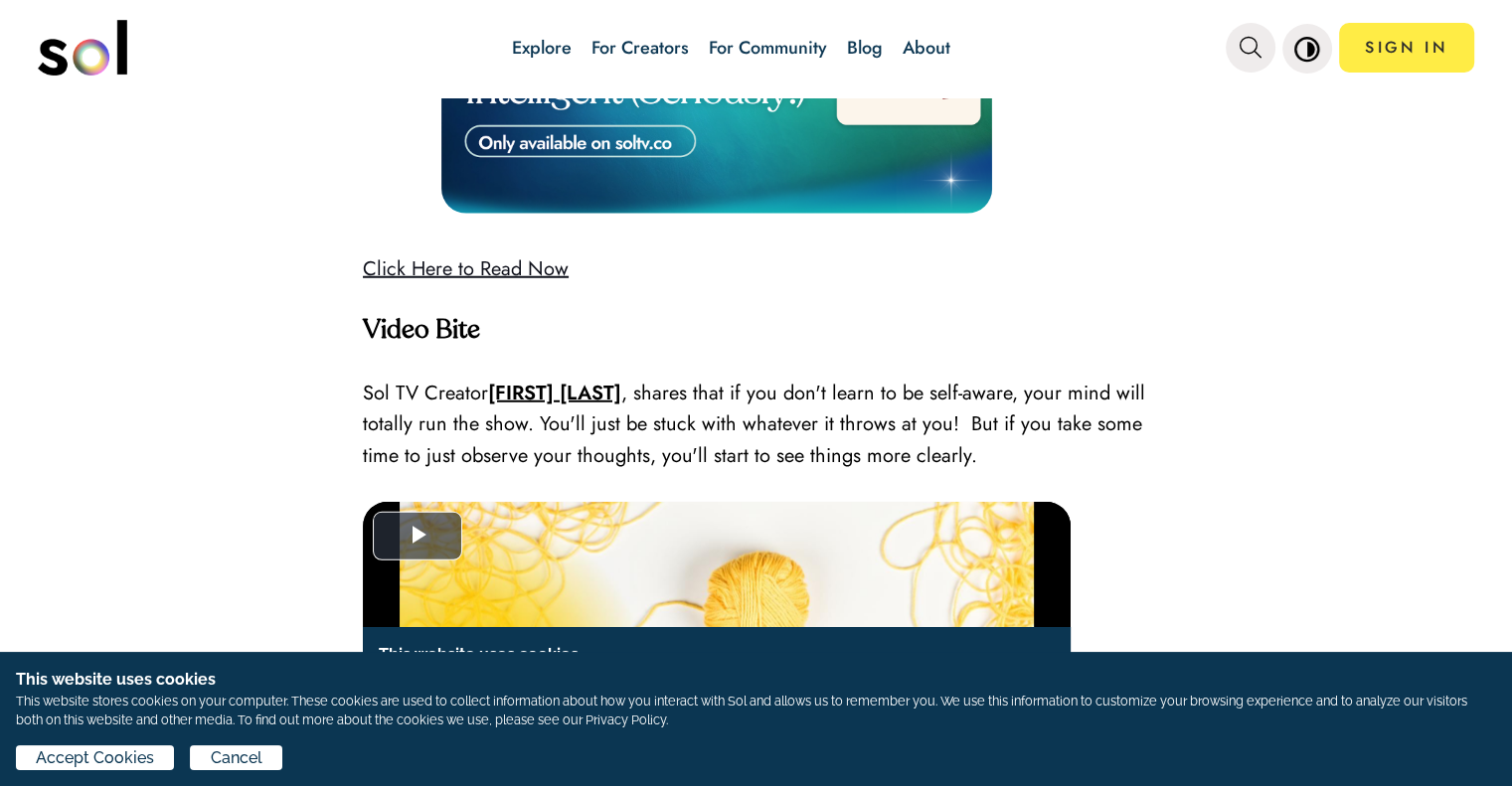 click on "Click Here to Read Now" at bounding box center (465, 268) 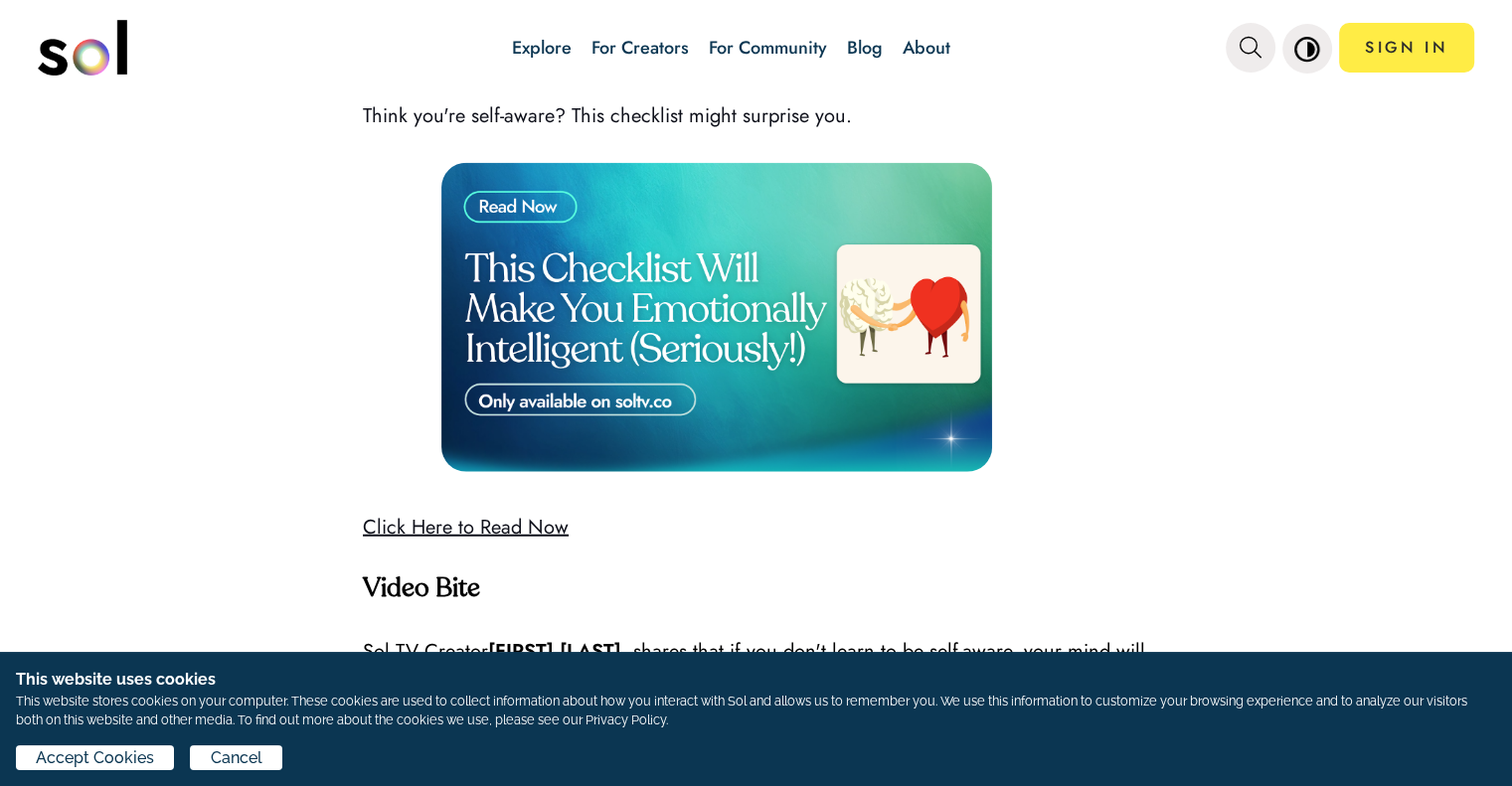 scroll, scrollTop: 5119, scrollLeft: 0, axis: vertical 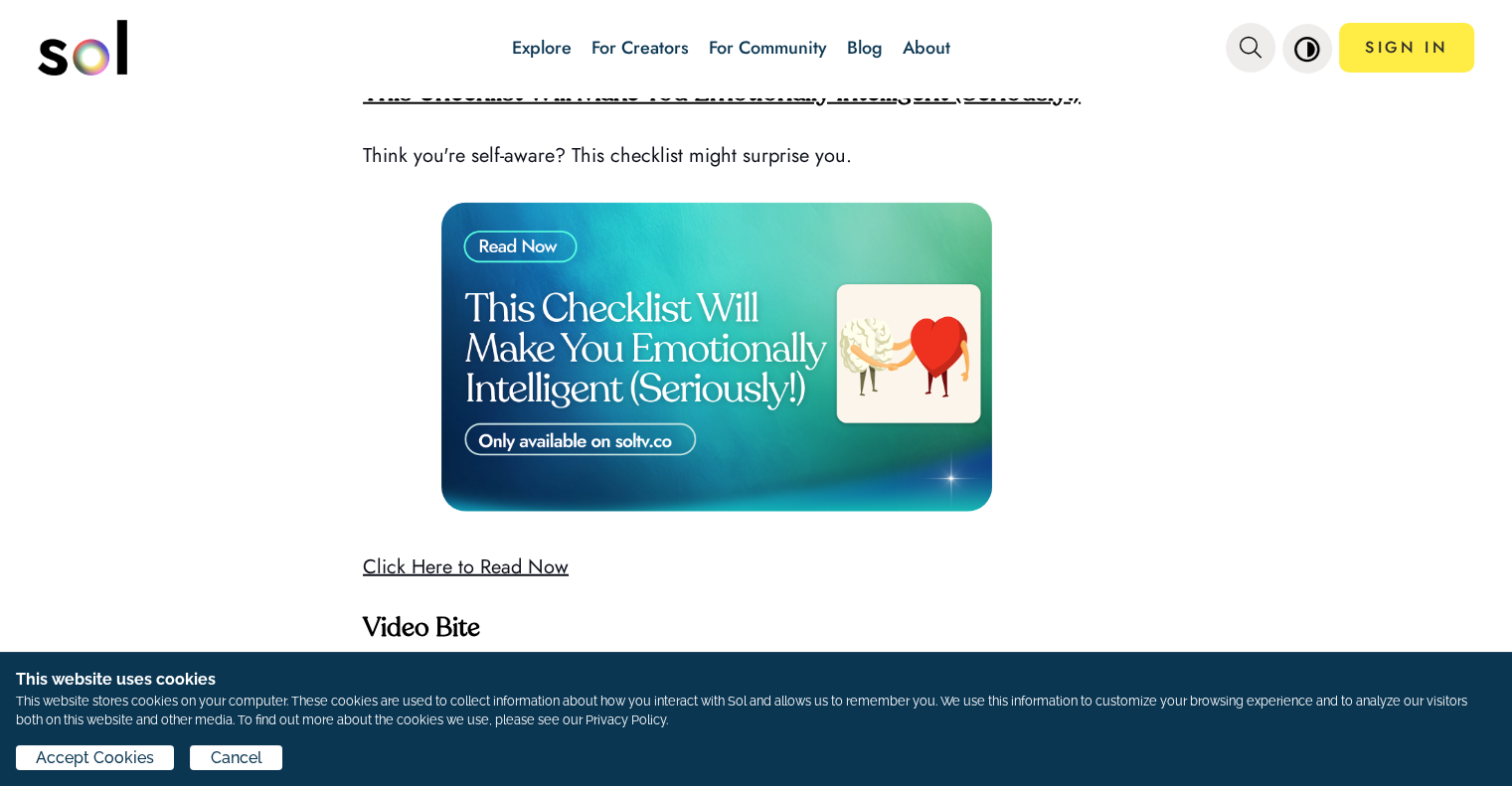 click at bounding box center (717, 357) 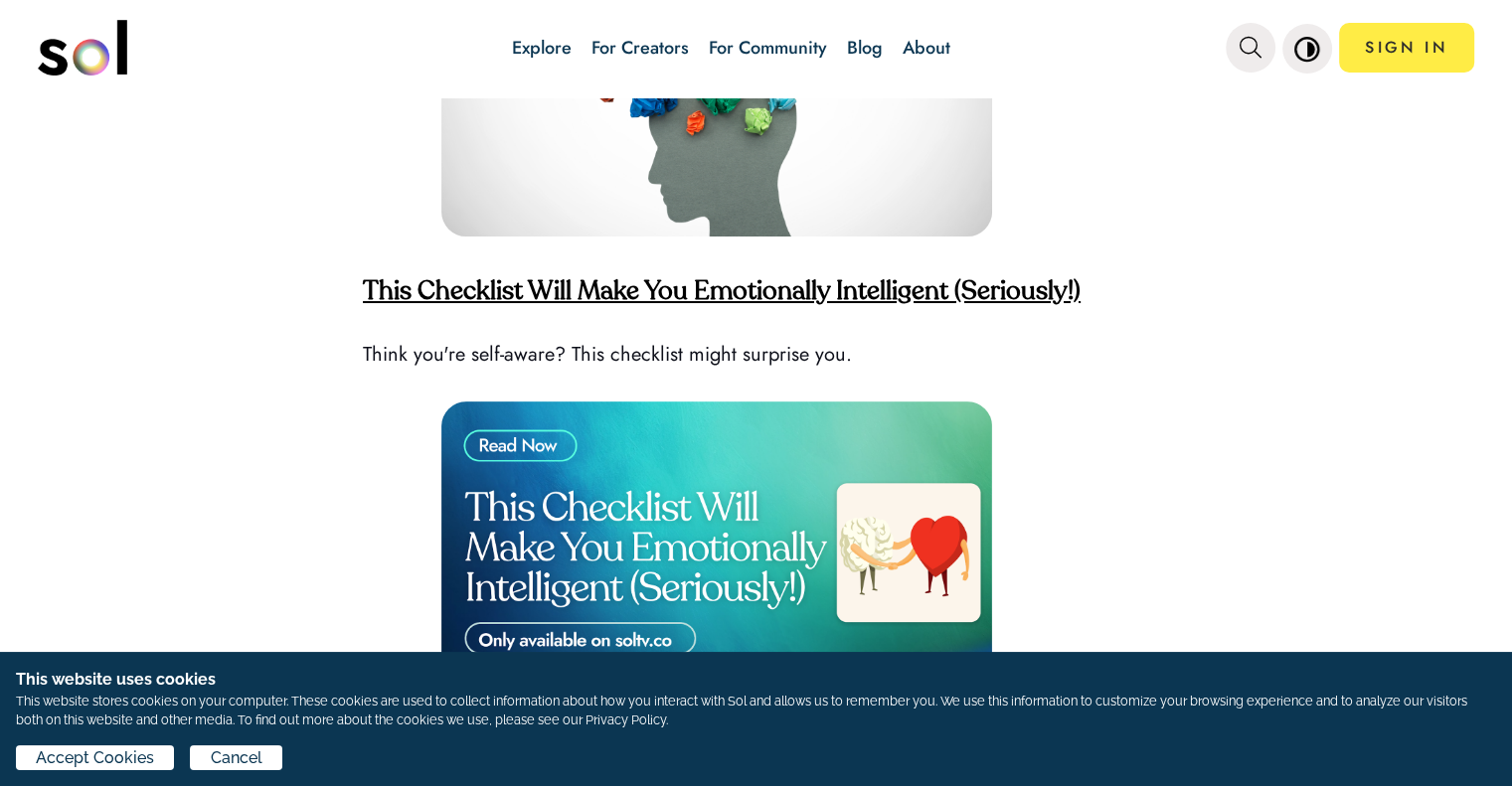 click on "This Checklist Will Make You Emotionally Intelligent (Seriously!)" at bounding box center (722, 292) 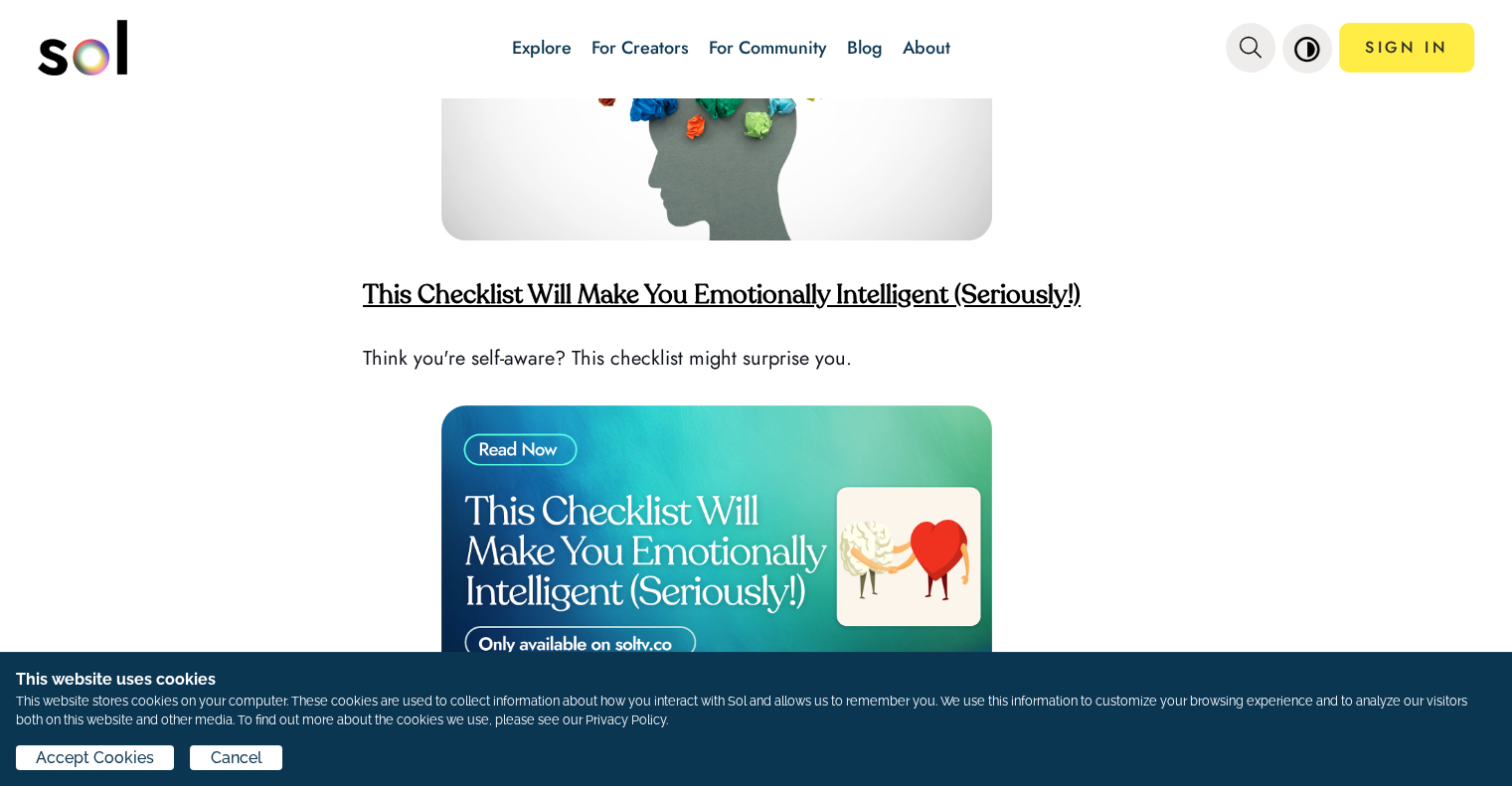 scroll, scrollTop: 4921, scrollLeft: 0, axis: vertical 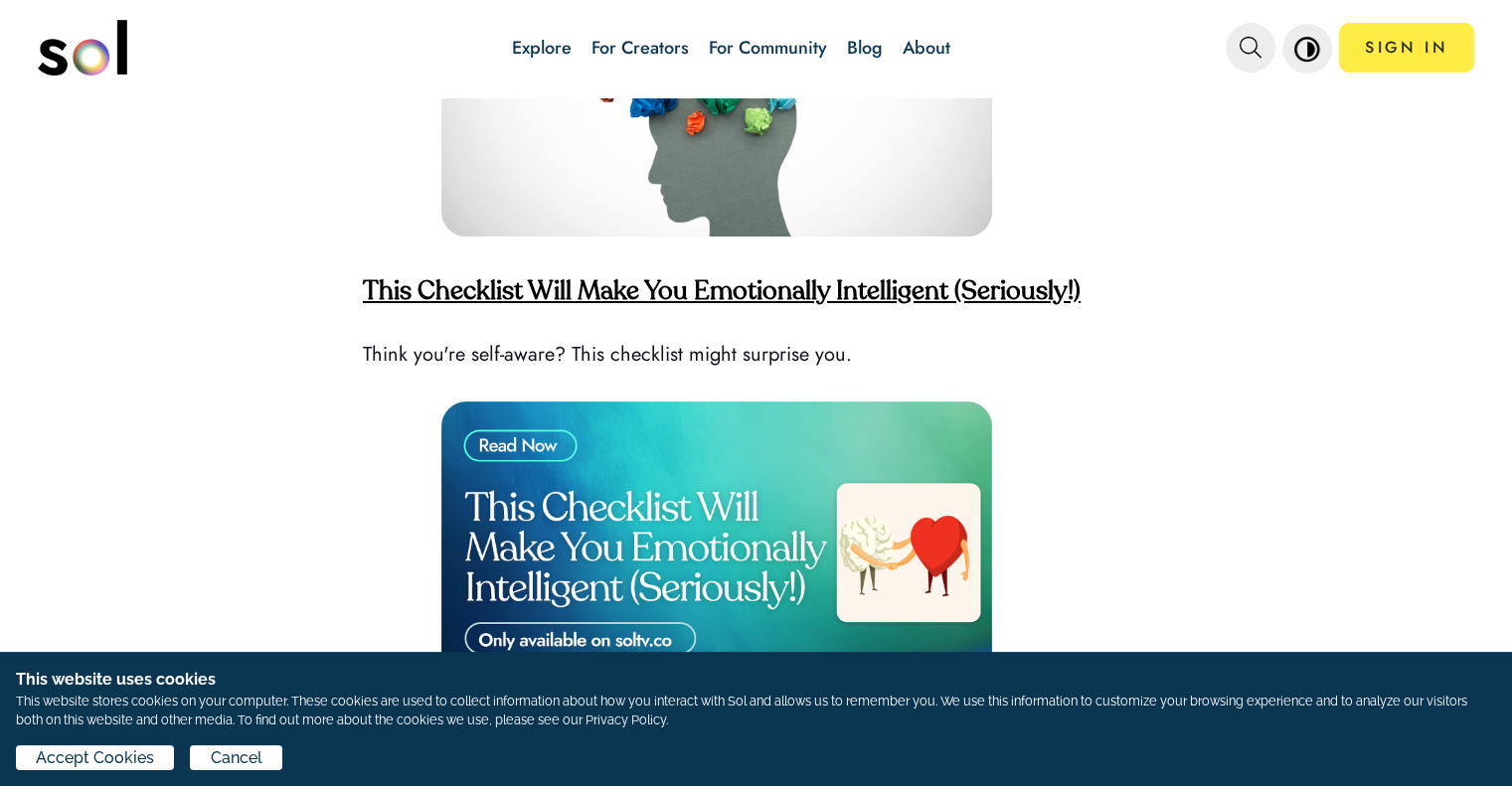 click on "This Checklist Will Make You Emotionally Intelligent (Seriously!)" at bounding box center [722, 292] 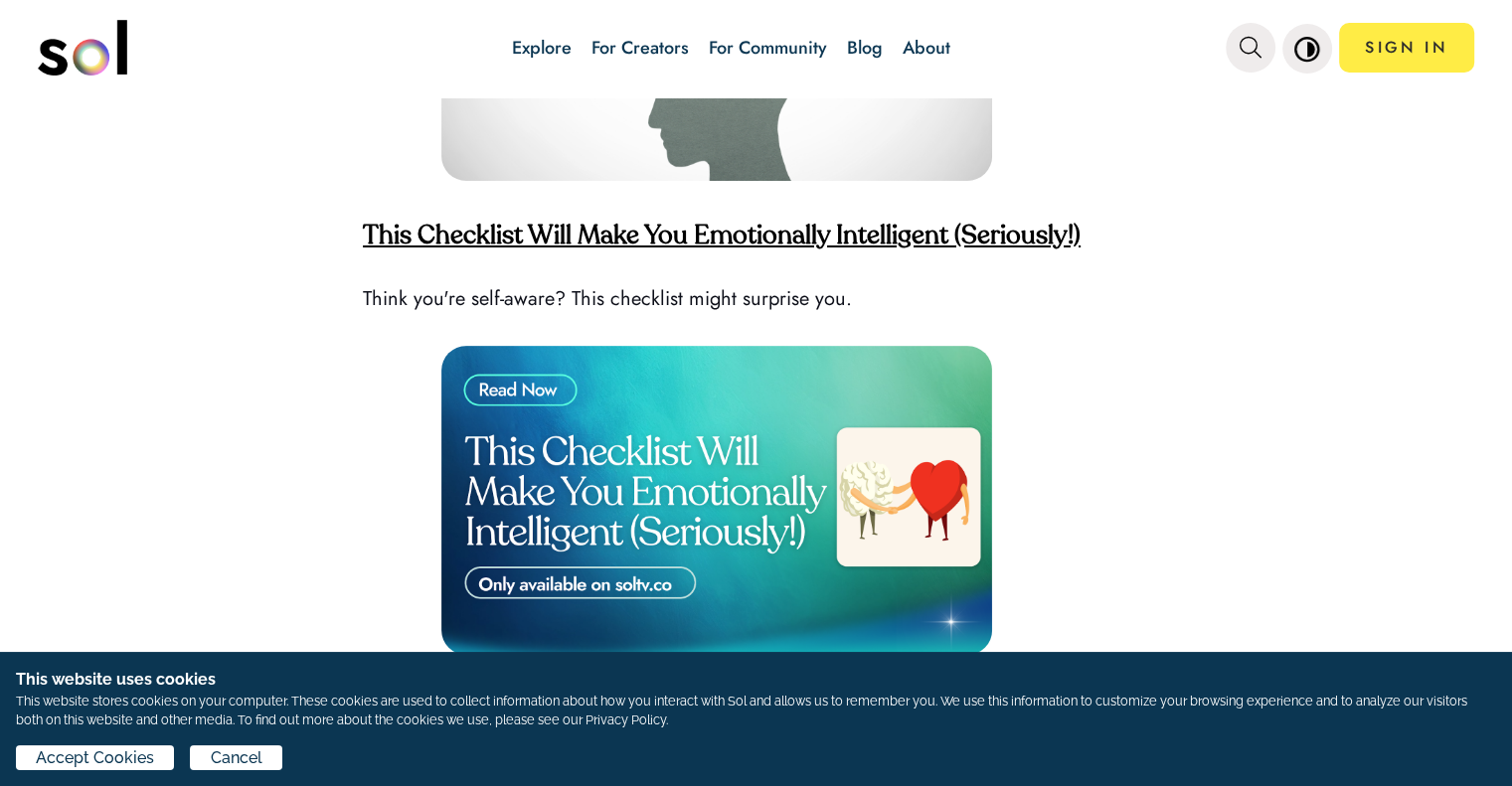 scroll, scrollTop: 5219, scrollLeft: 0, axis: vertical 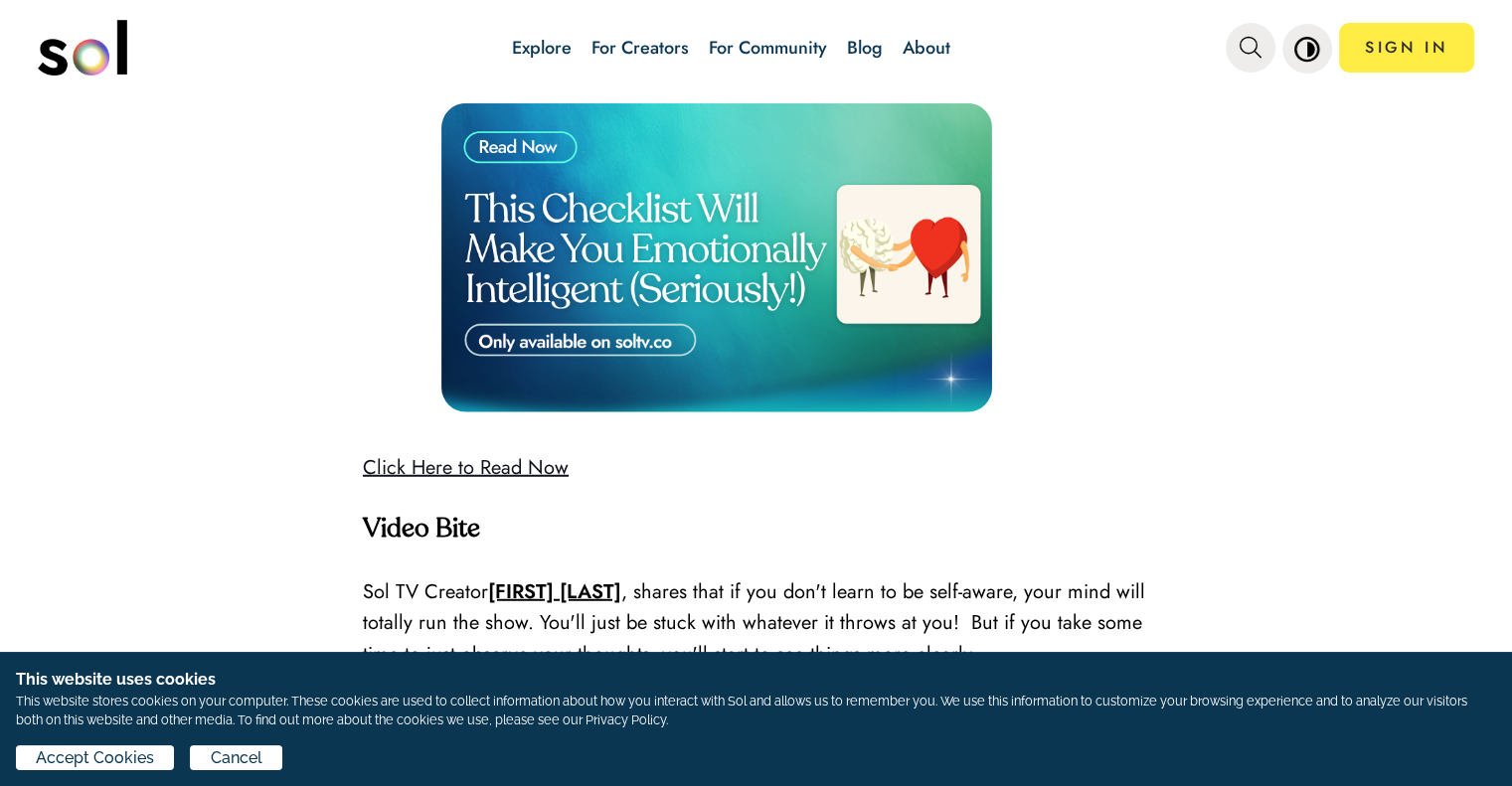 click at bounding box center [717, 257] 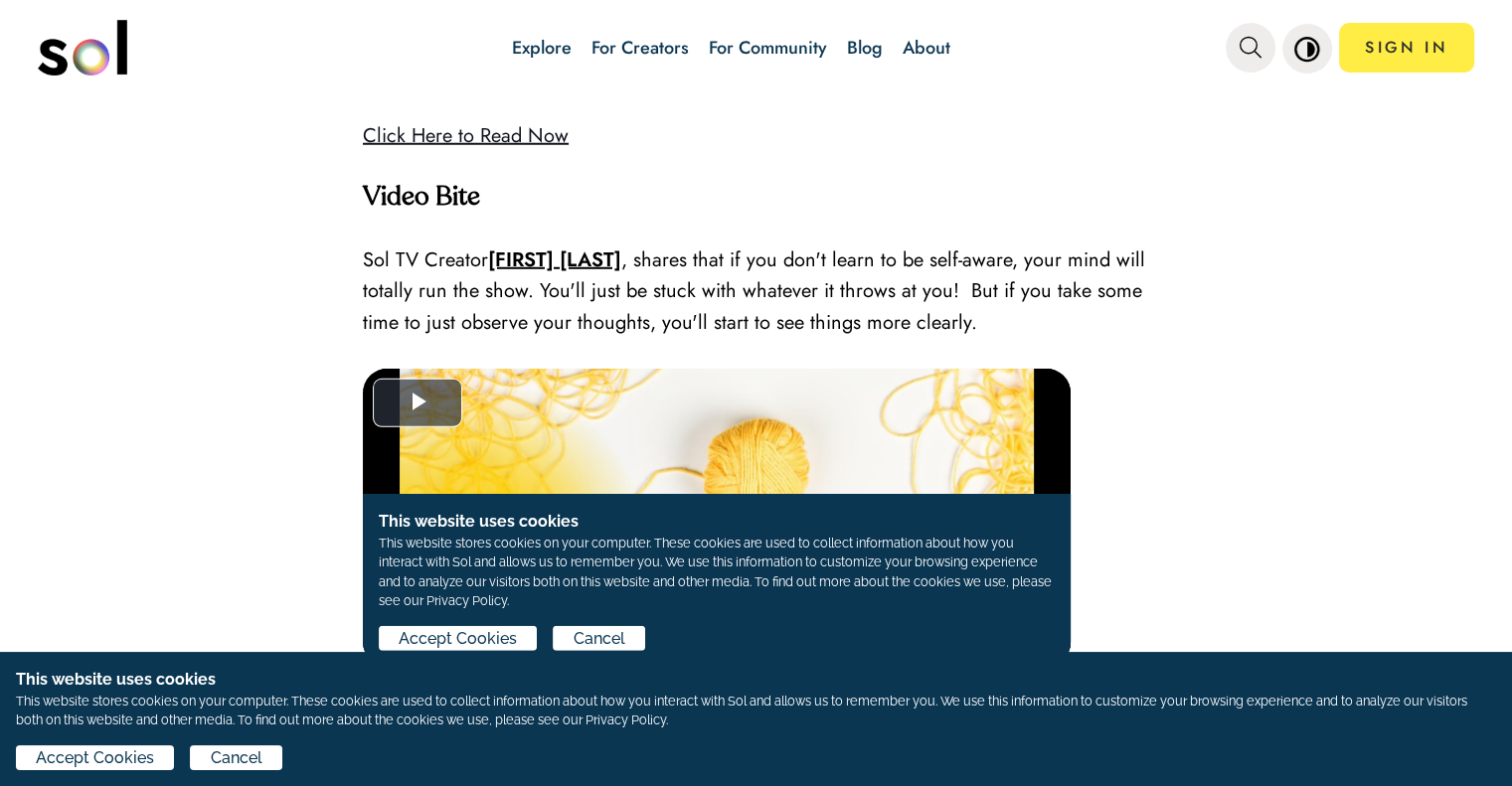 scroll, scrollTop: 5517, scrollLeft: 0, axis: vertical 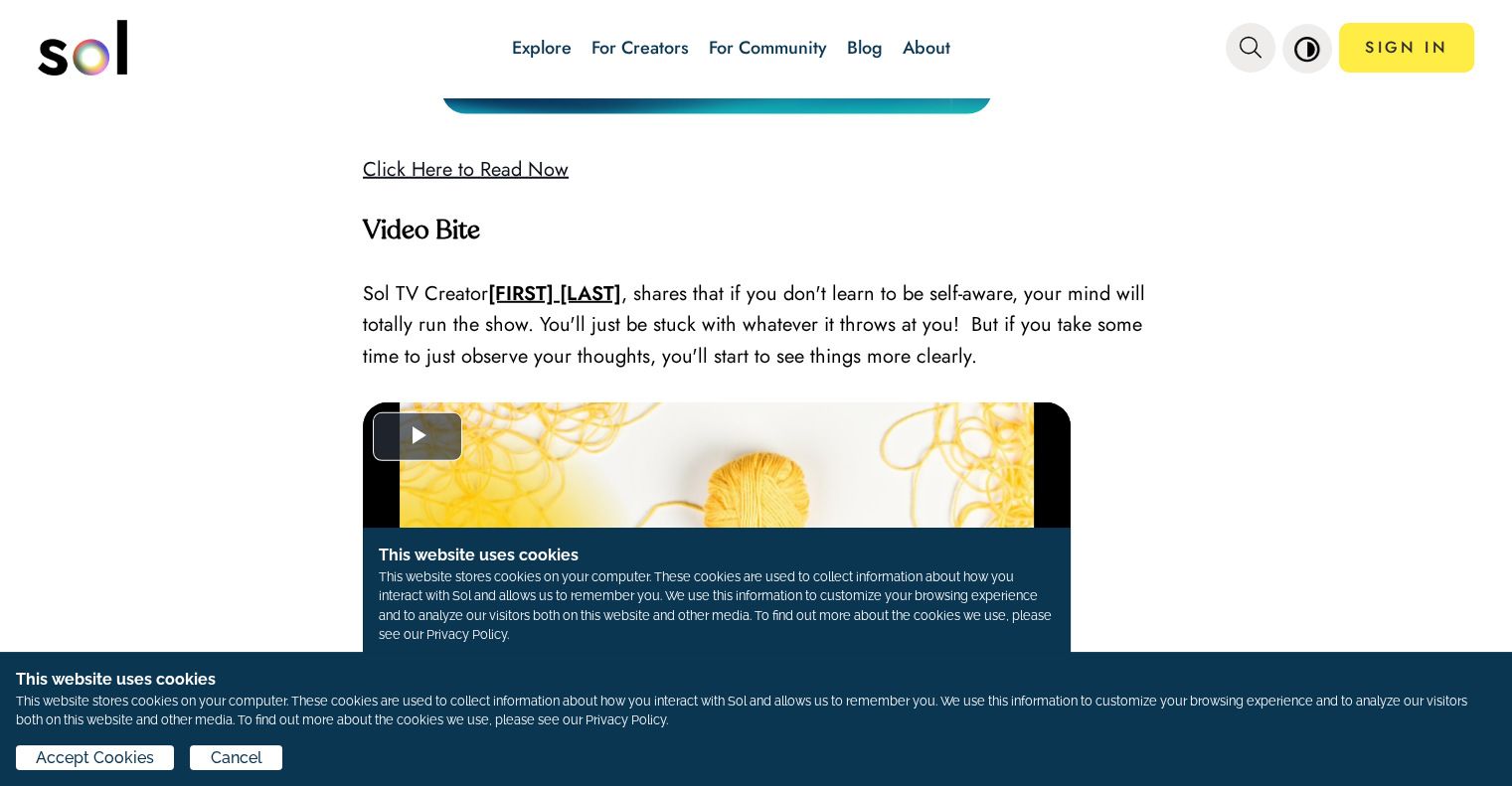 click on "Click Here to Read Now" at bounding box center (465, 169) 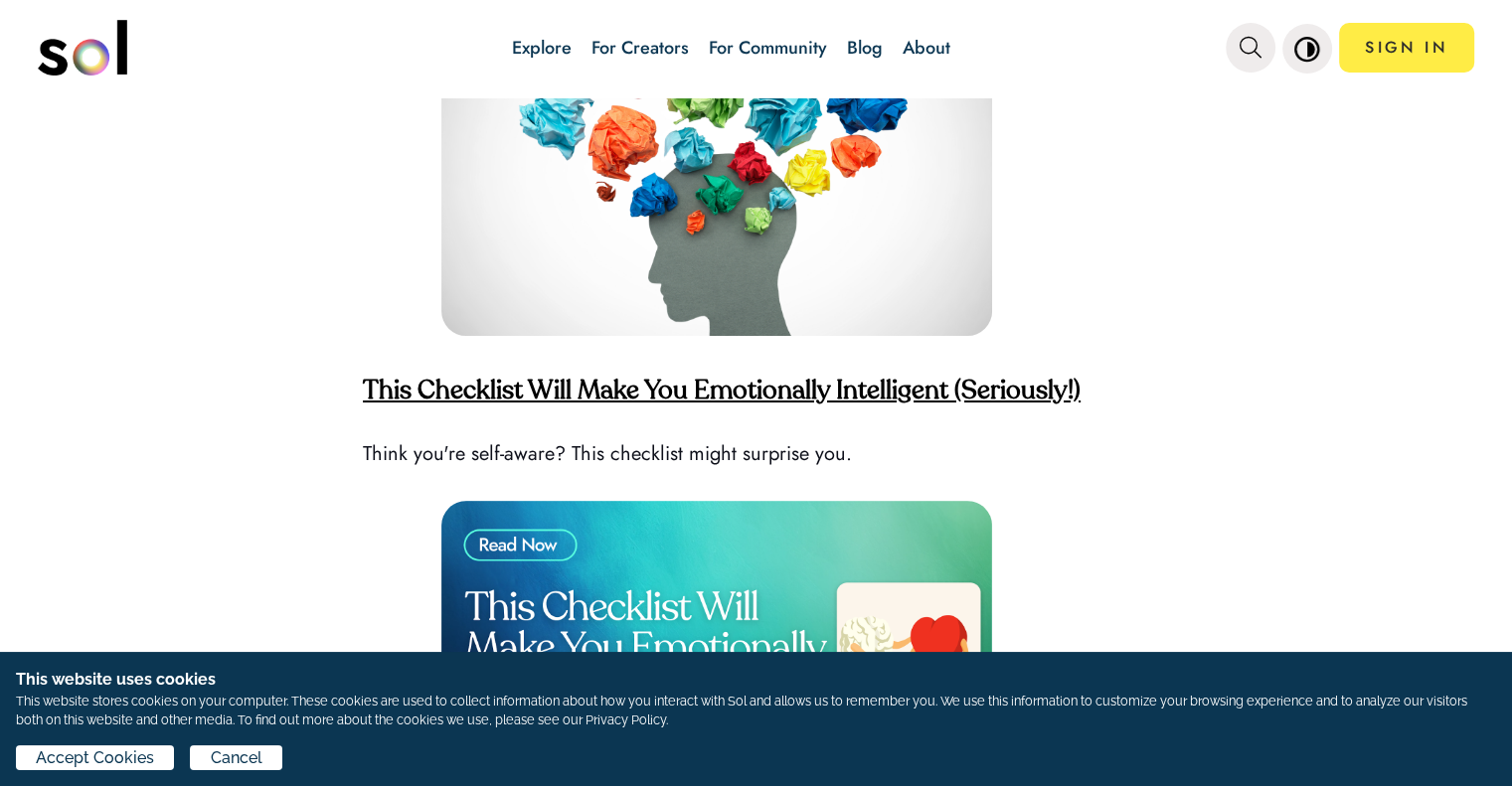 scroll, scrollTop: 4722, scrollLeft: 0, axis: vertical 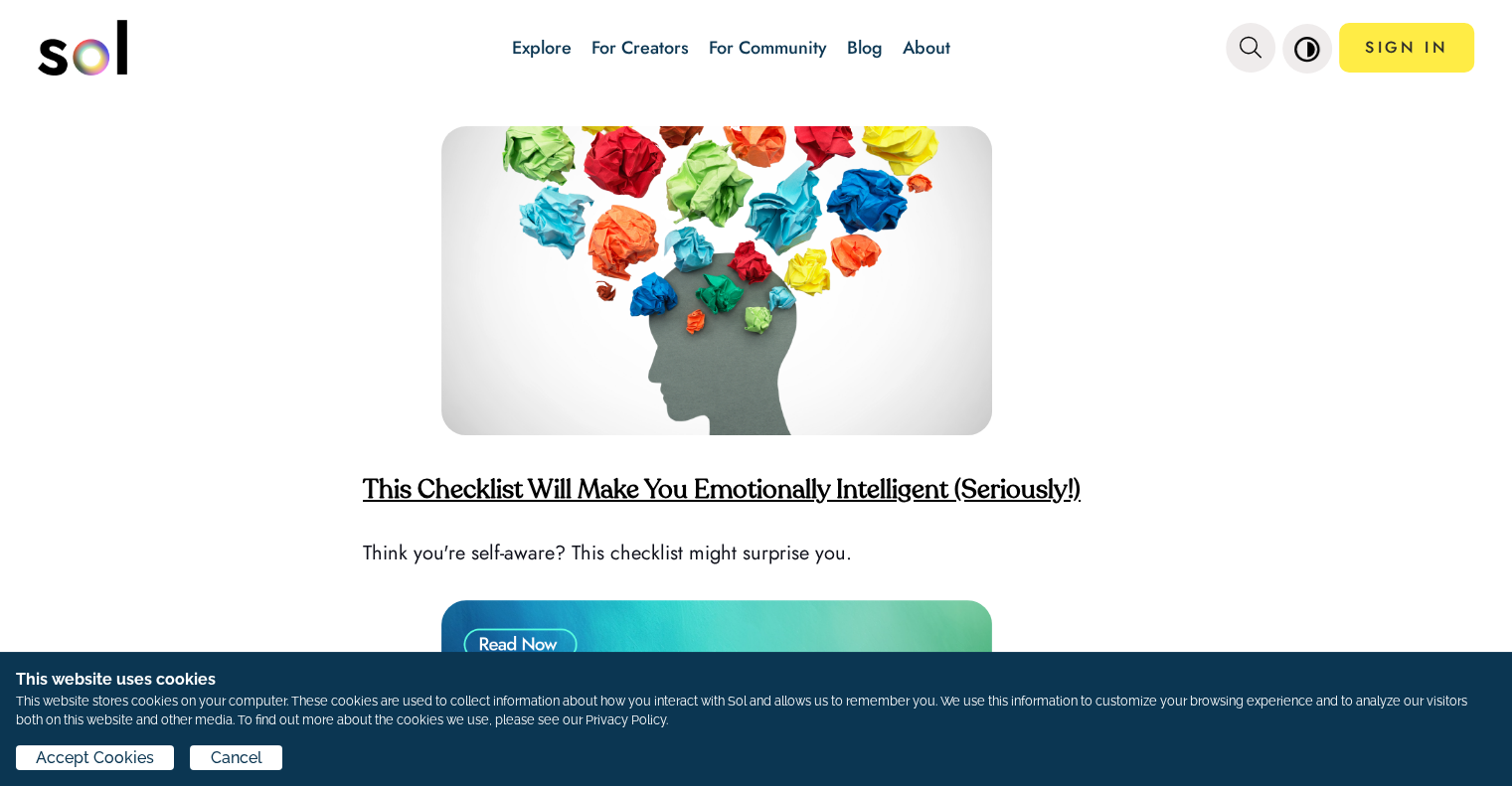 click on "This Checklist Will Make You Emotionally Intelligent (Seriously!)" at bounding box center (722, 491) 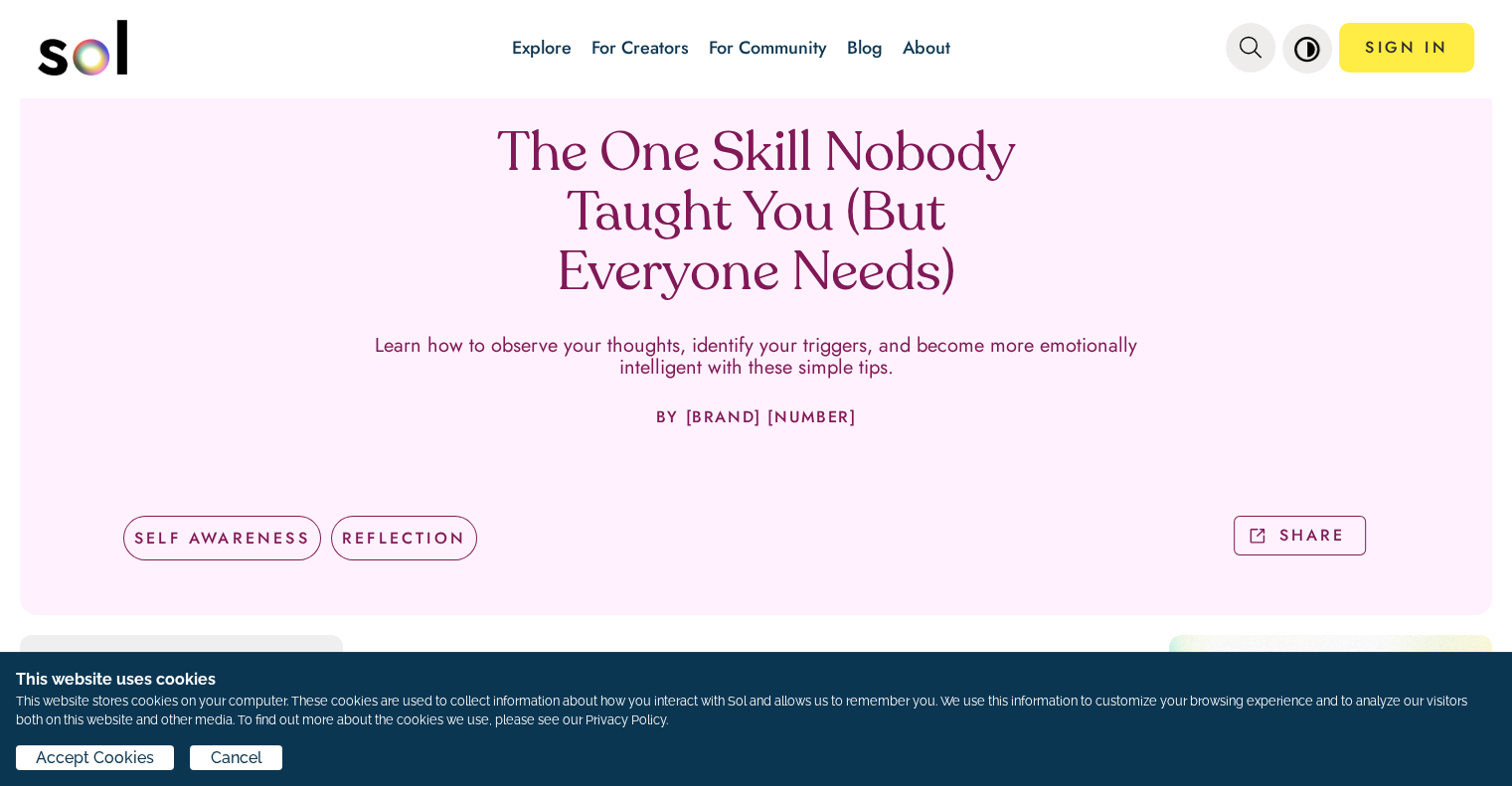 scroll, scrollTop: 0, scrollLeft: 0, axis: both 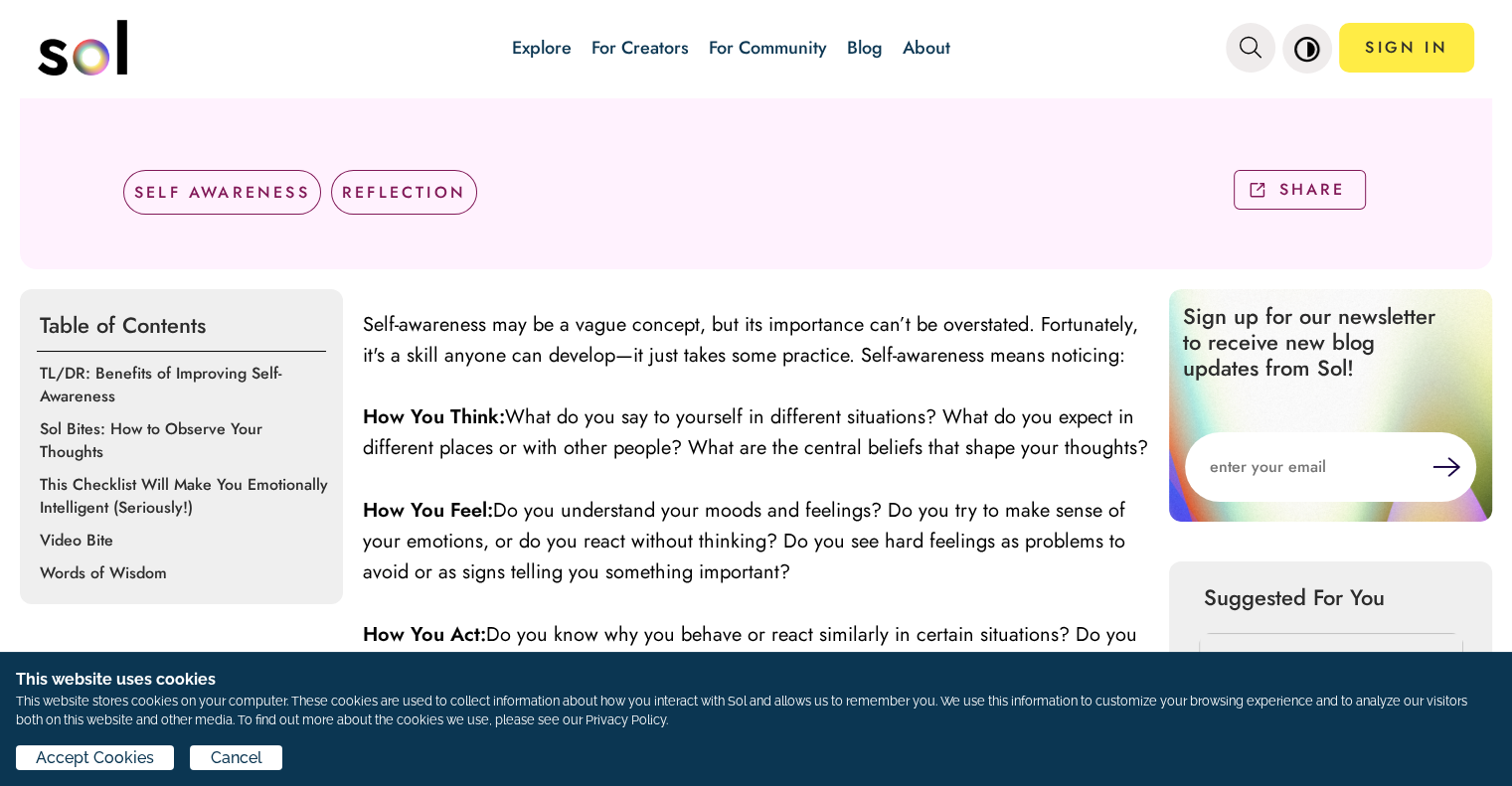 drag, startPoint x: 364, startPoint y: 322, endPoint x: 877, endPoint y: 596, distance: 581.5883 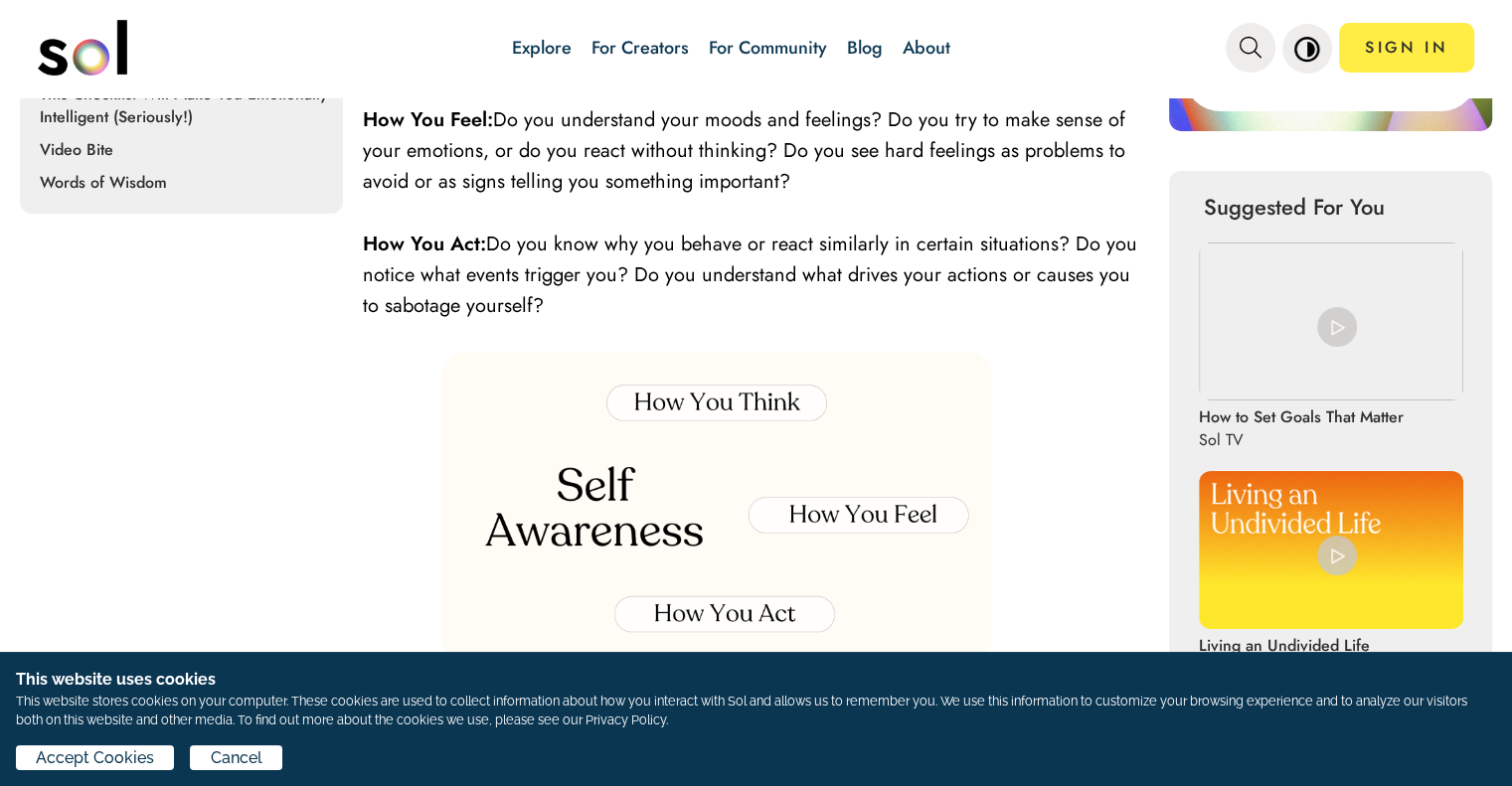 scroll, scrollTop: 994, scrollLeft: 0, axis: vertical 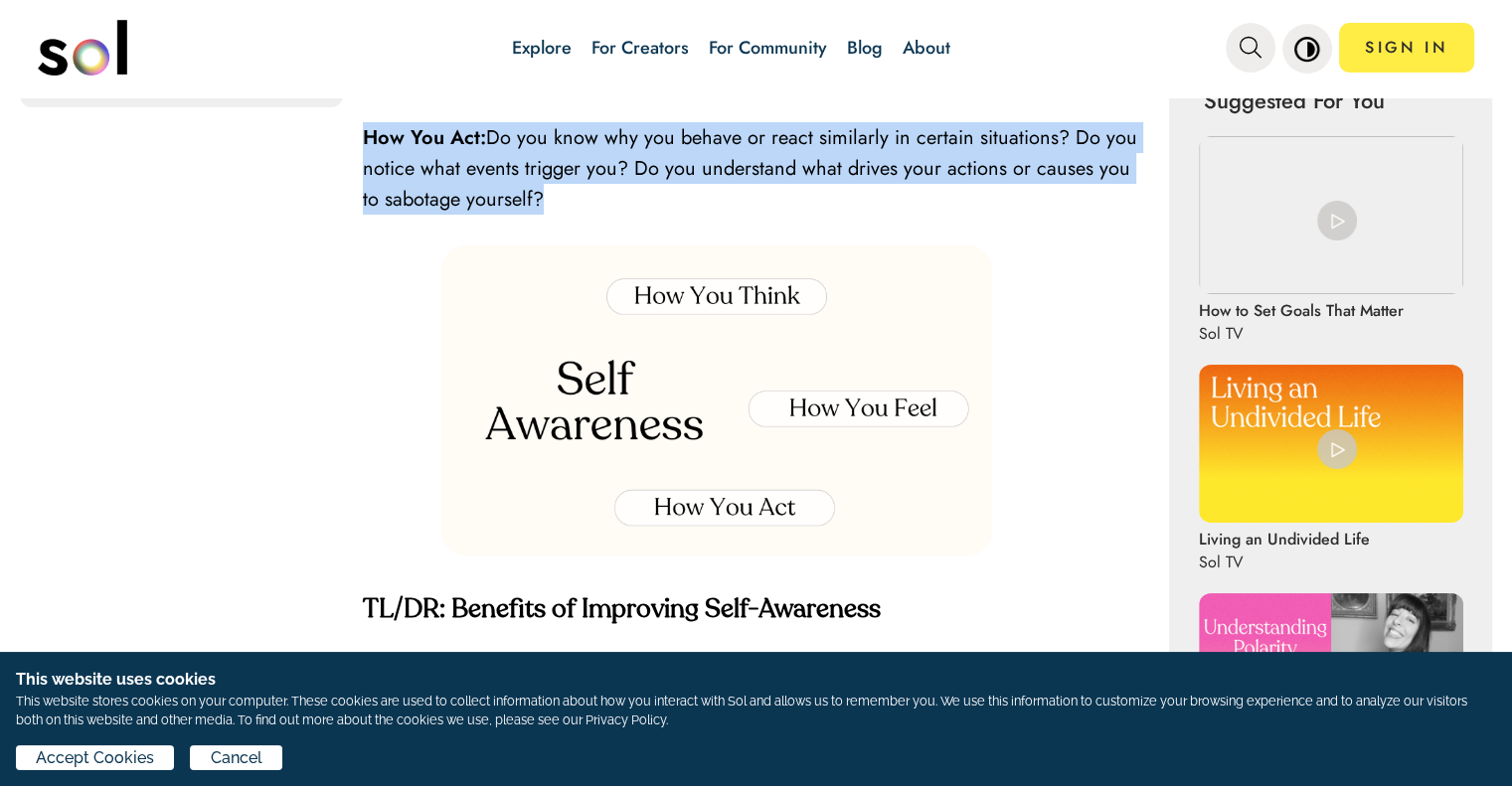 drag, startPoint x: 362, startPoint y: 162, endPoint x: 588, endPoint y: 219, distance: 233.07724 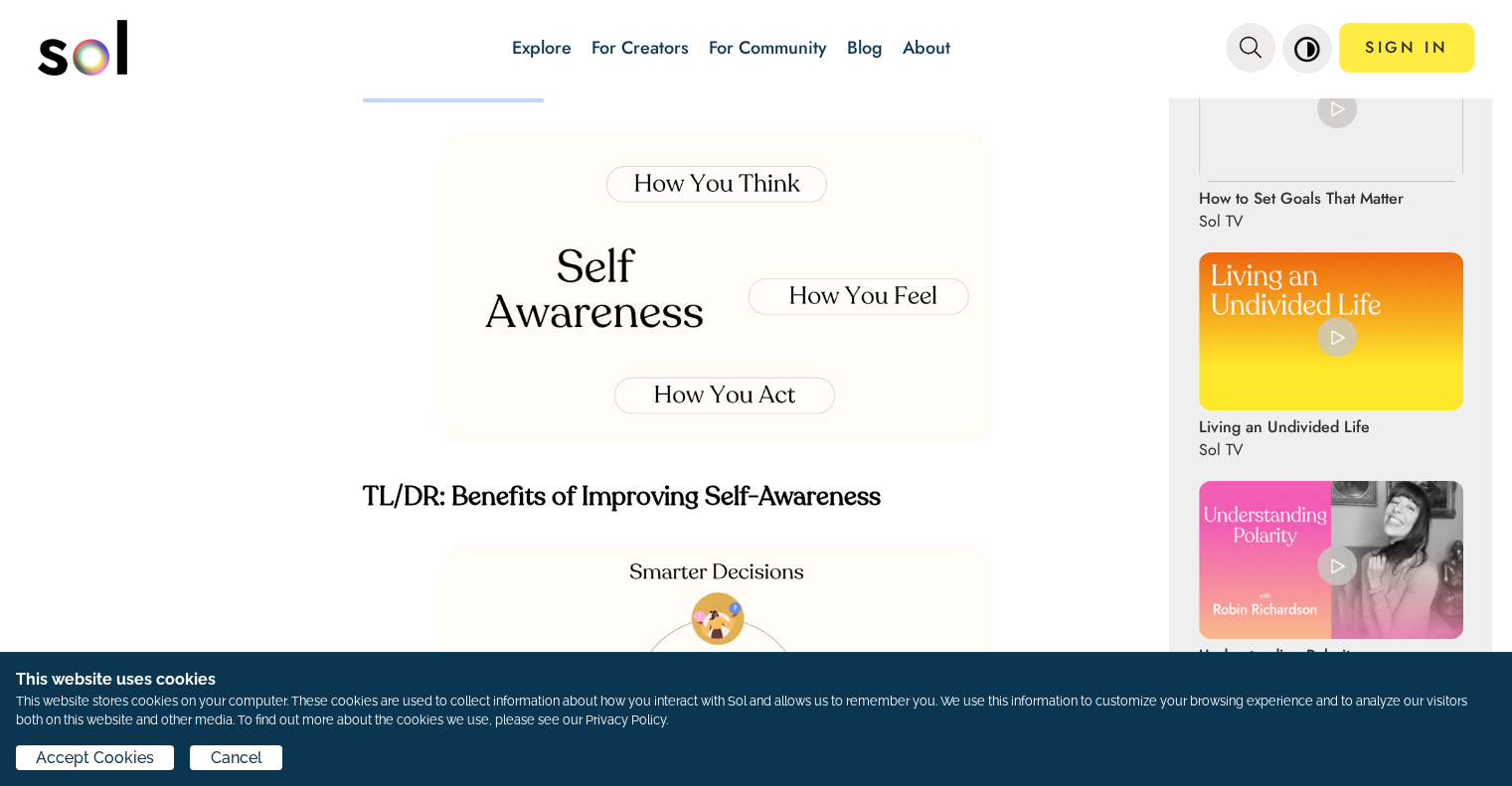 scroll, scrollTop: 994, scrollLeft: 0, axis: vertical 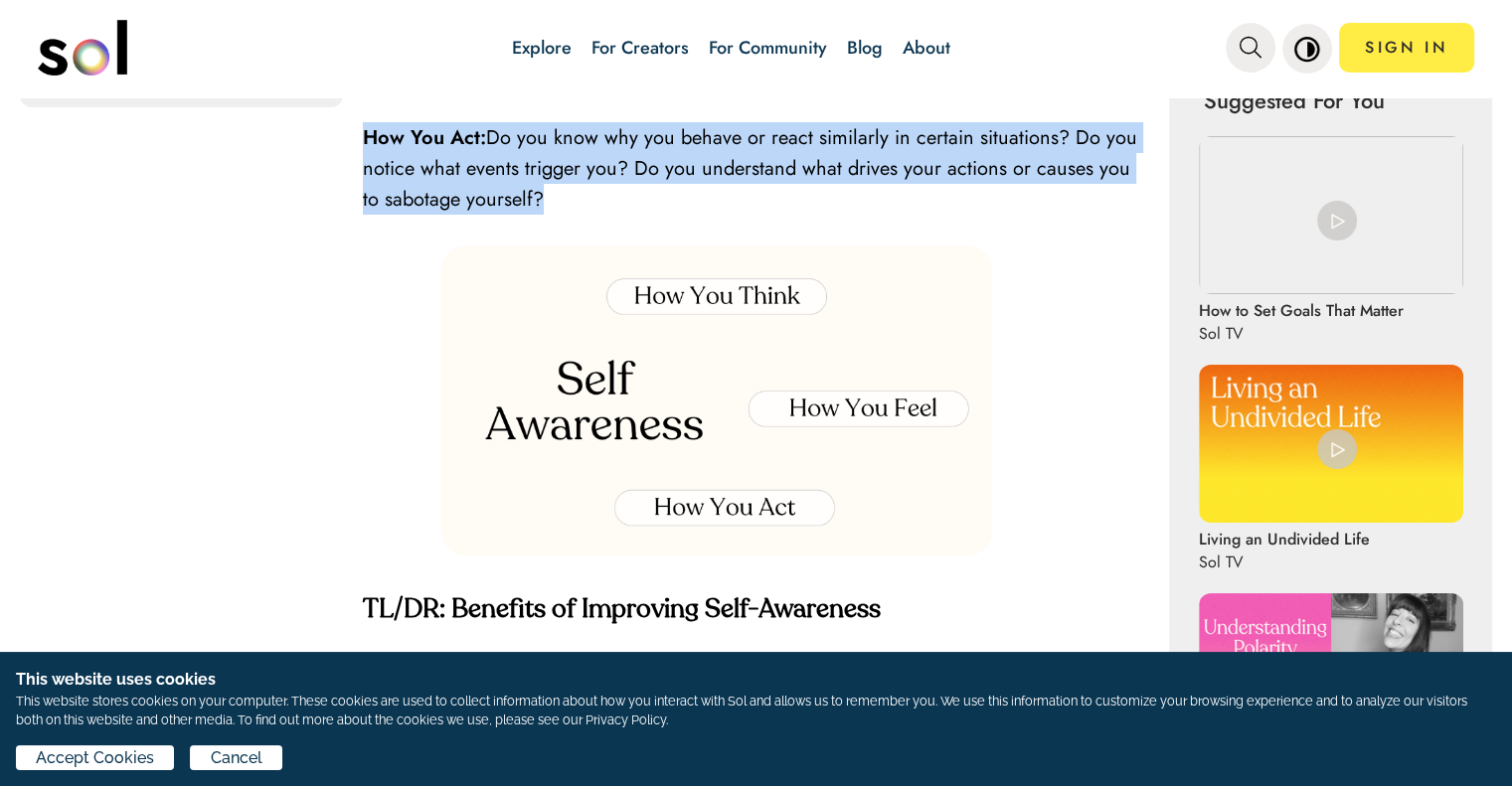 click at bounding box center [717, 399] 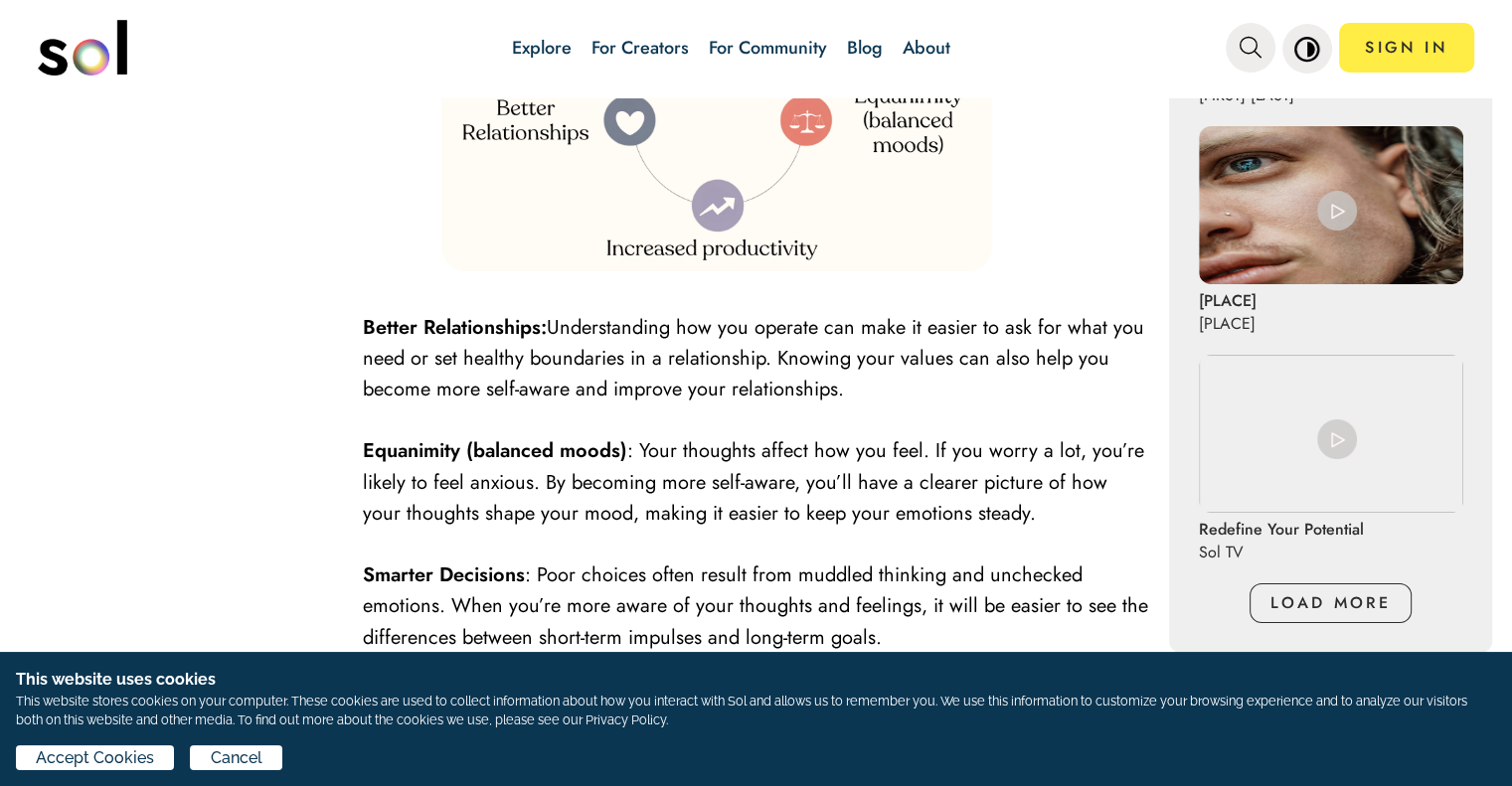scroll, scrollTop: 1491, scrollLeft: 0, axis: vertical 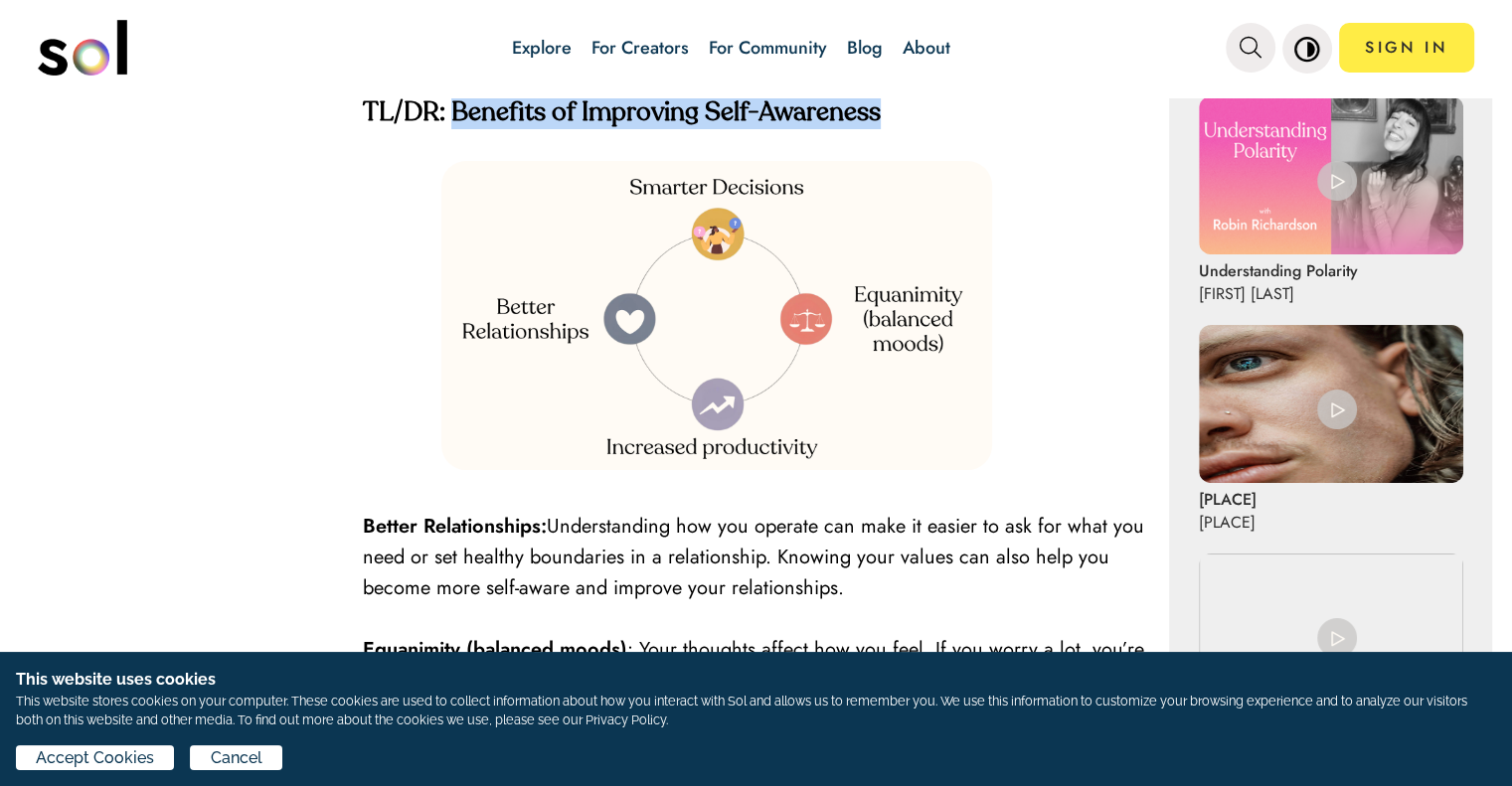 drag, startPoint x: 452, startPoint y: 136, endPoint x: 885, endPoint y: 150, distance: 433.22627 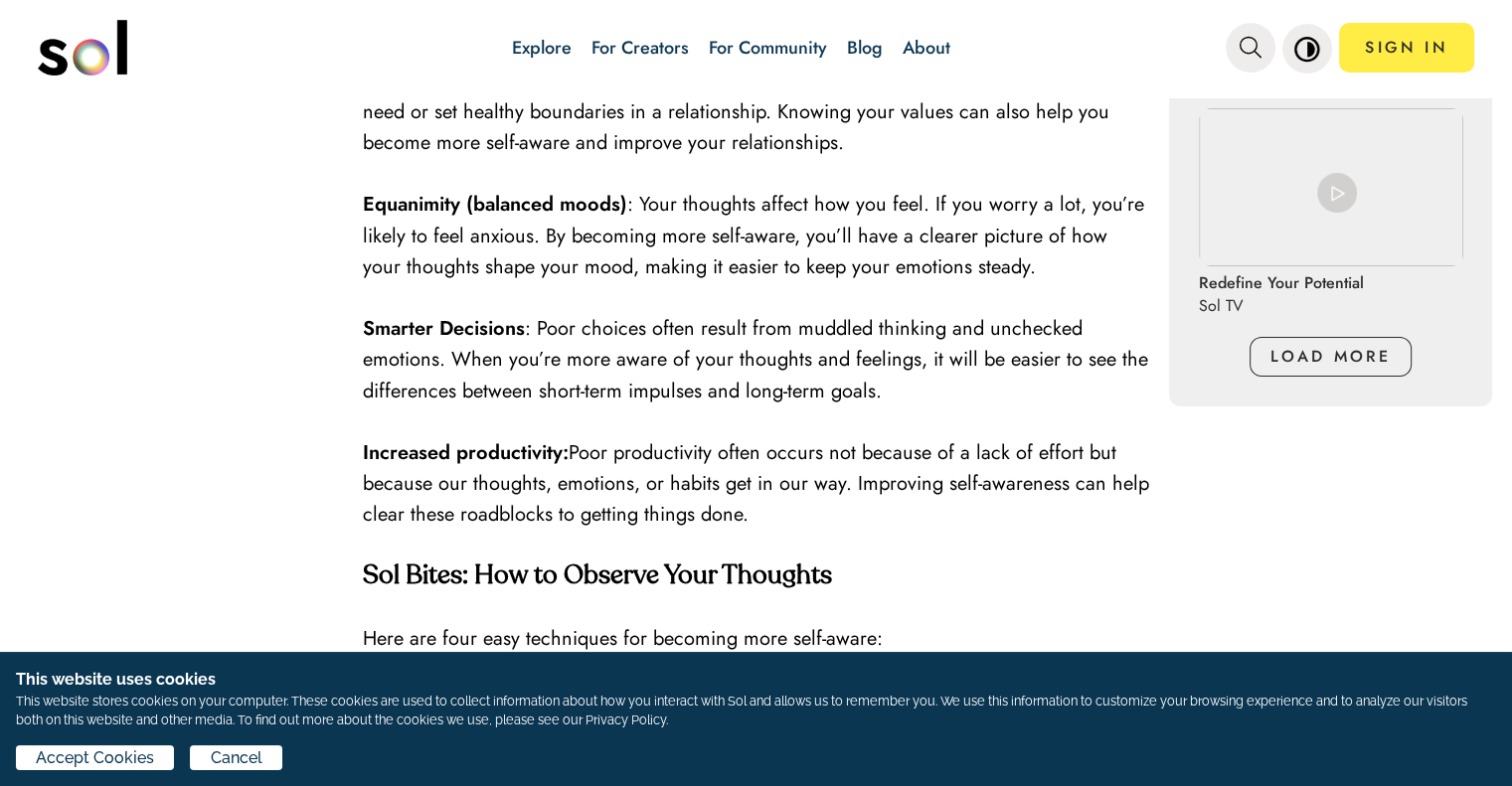 scroll, scrollTop: 1888, scrollLeft: 0, axis: vertical 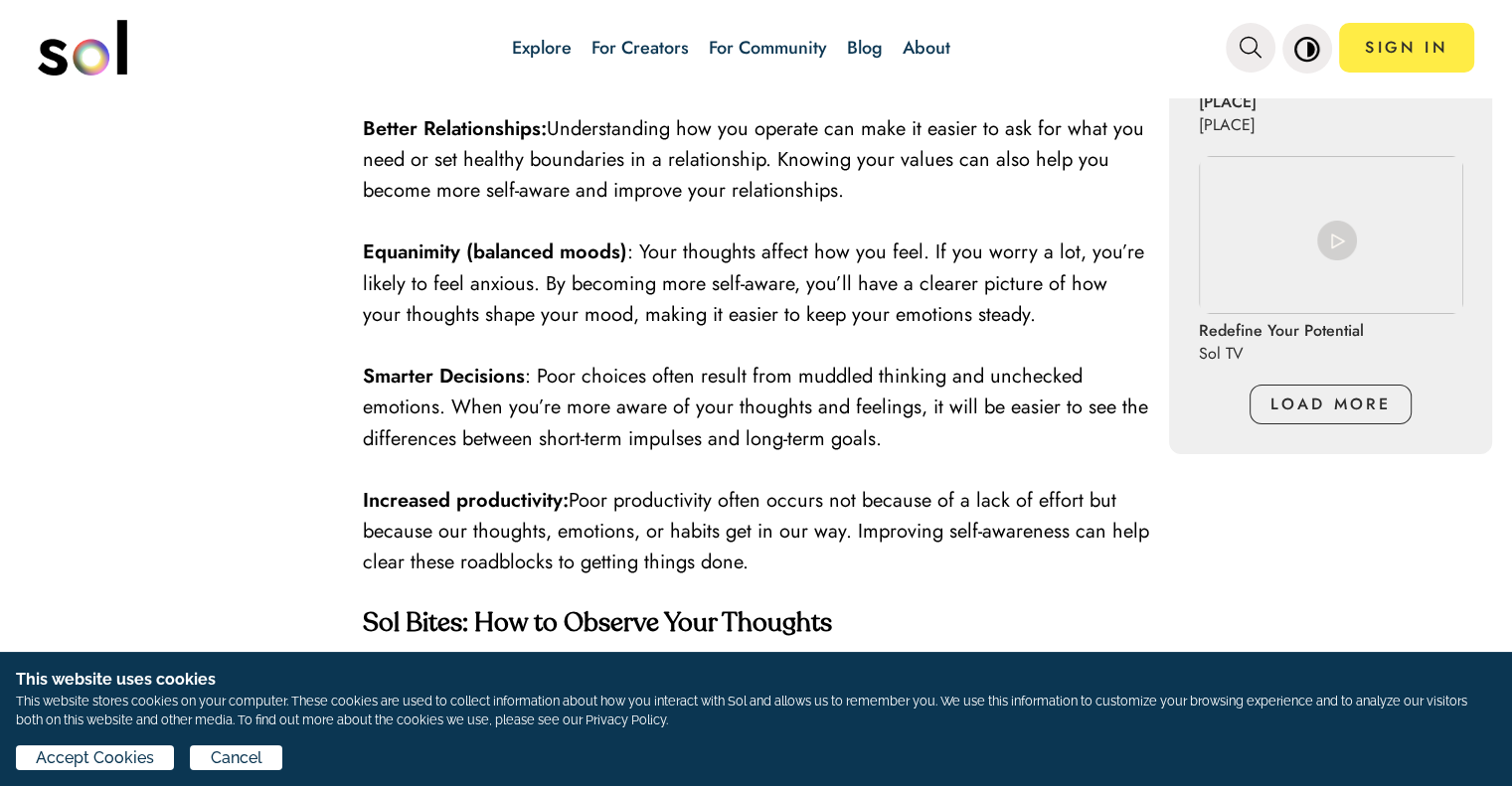 drag, startPoint x: 363, startPoint y: 144, endPoint x: 752, endPoint y: 482, distance: 515.32999 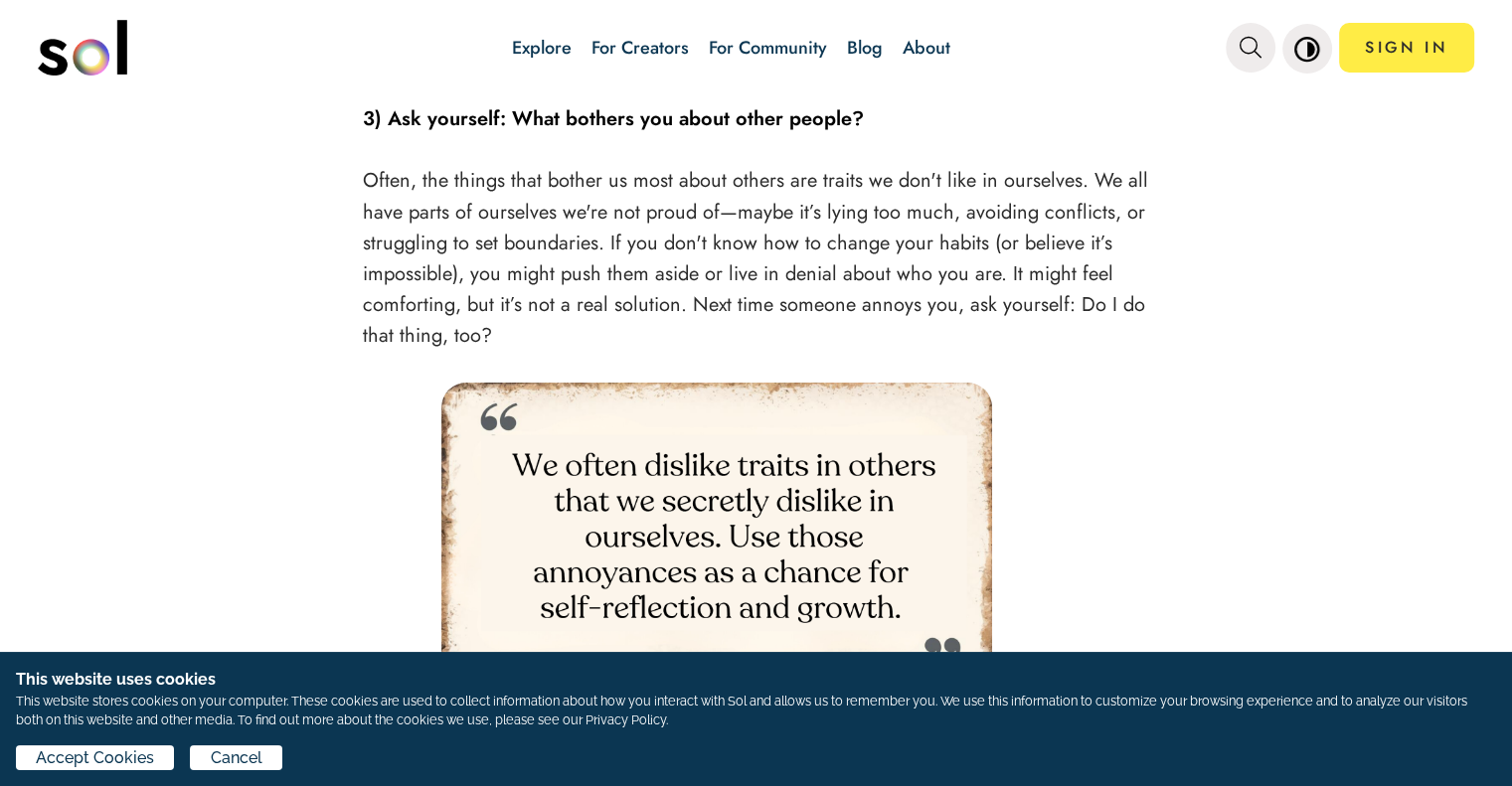 scroll, scrollTop: 3776, scrollLeft: 0, axis: vertical 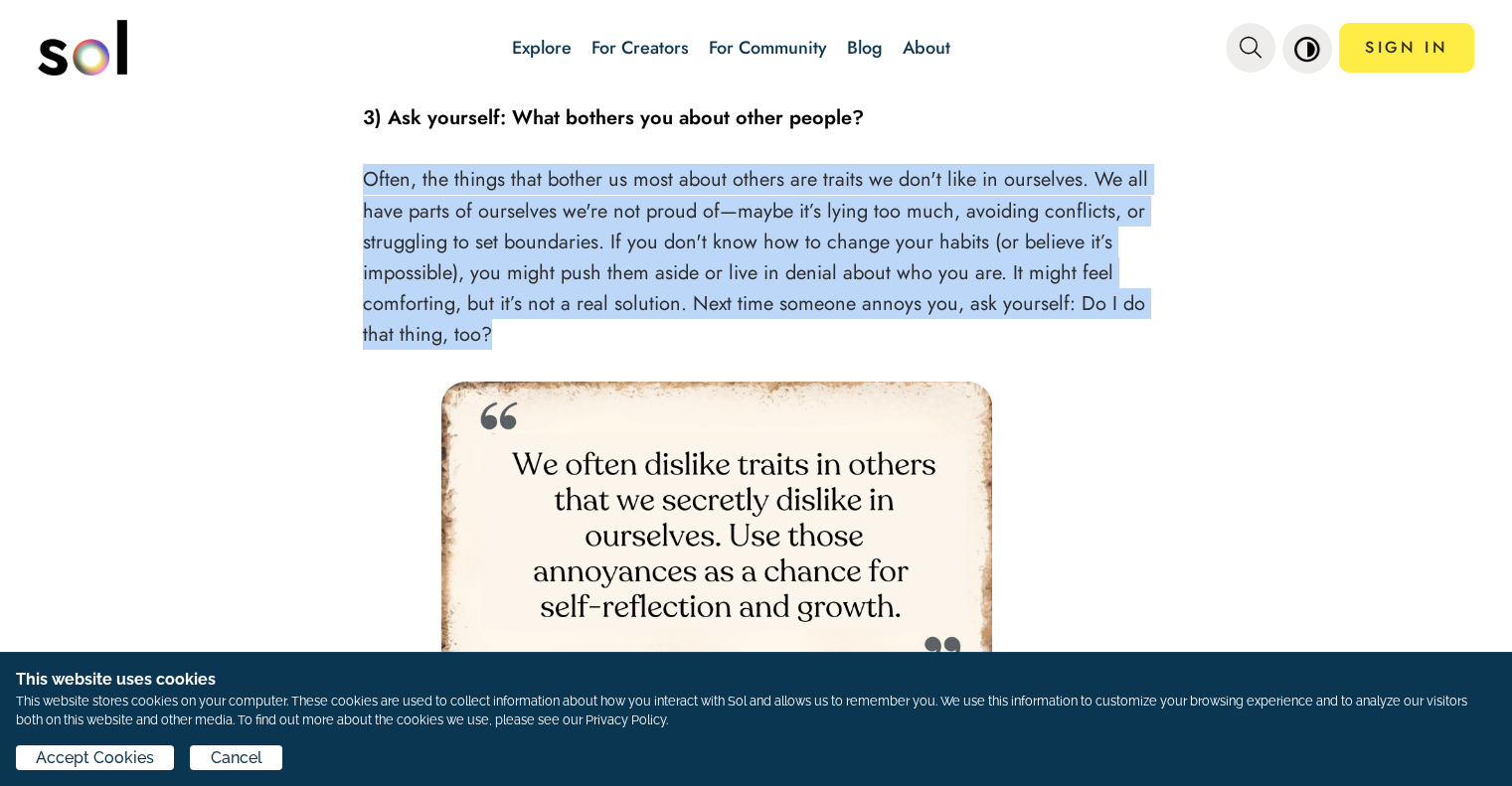 drag, startPoint x: 354, startPoint y: 182, endPoint x: 652, endPoint y: 321, distance: 328.8237 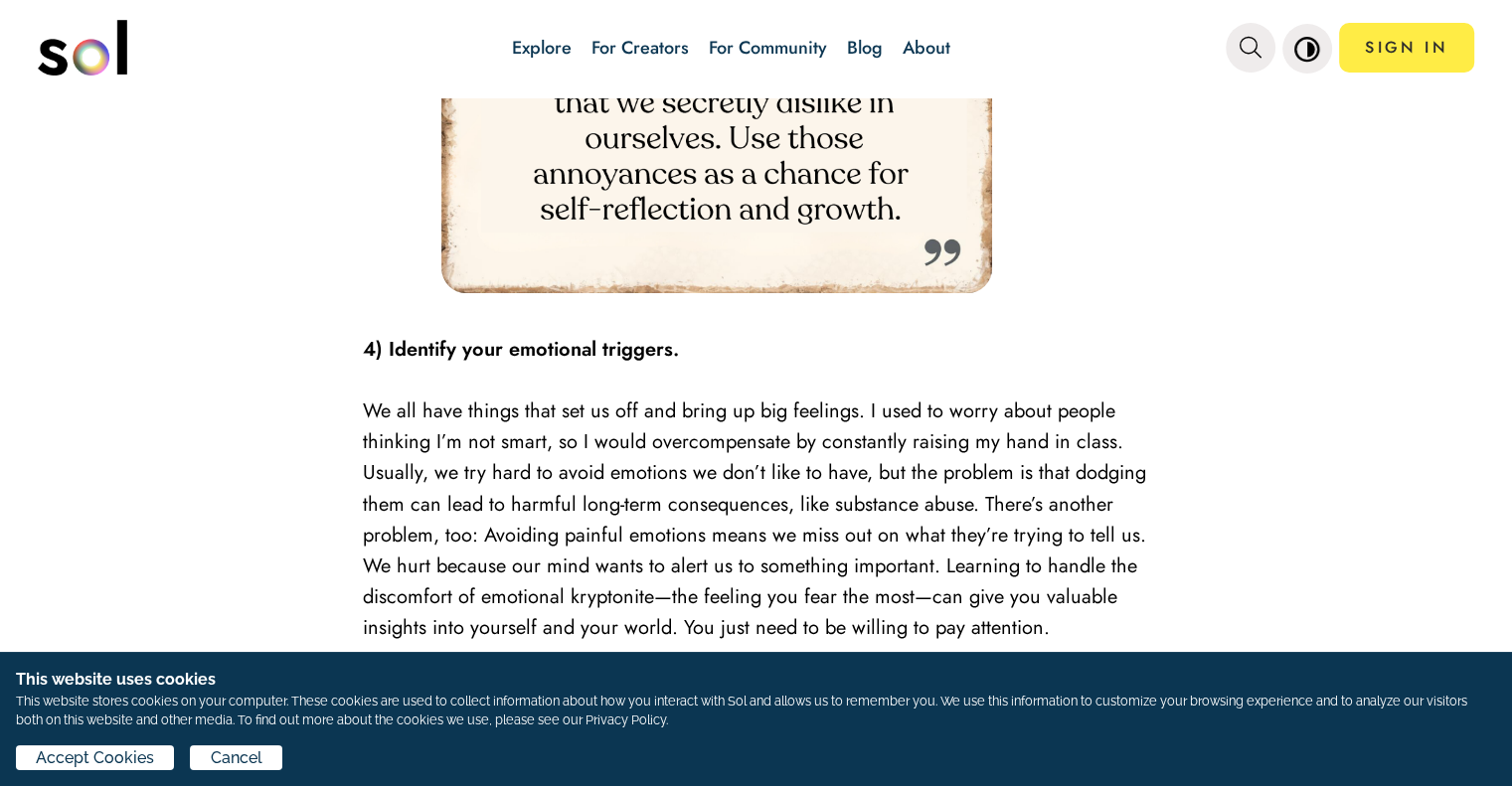 scroll, scrollTop: 3975, scrollLeft: 0, axis: vertical 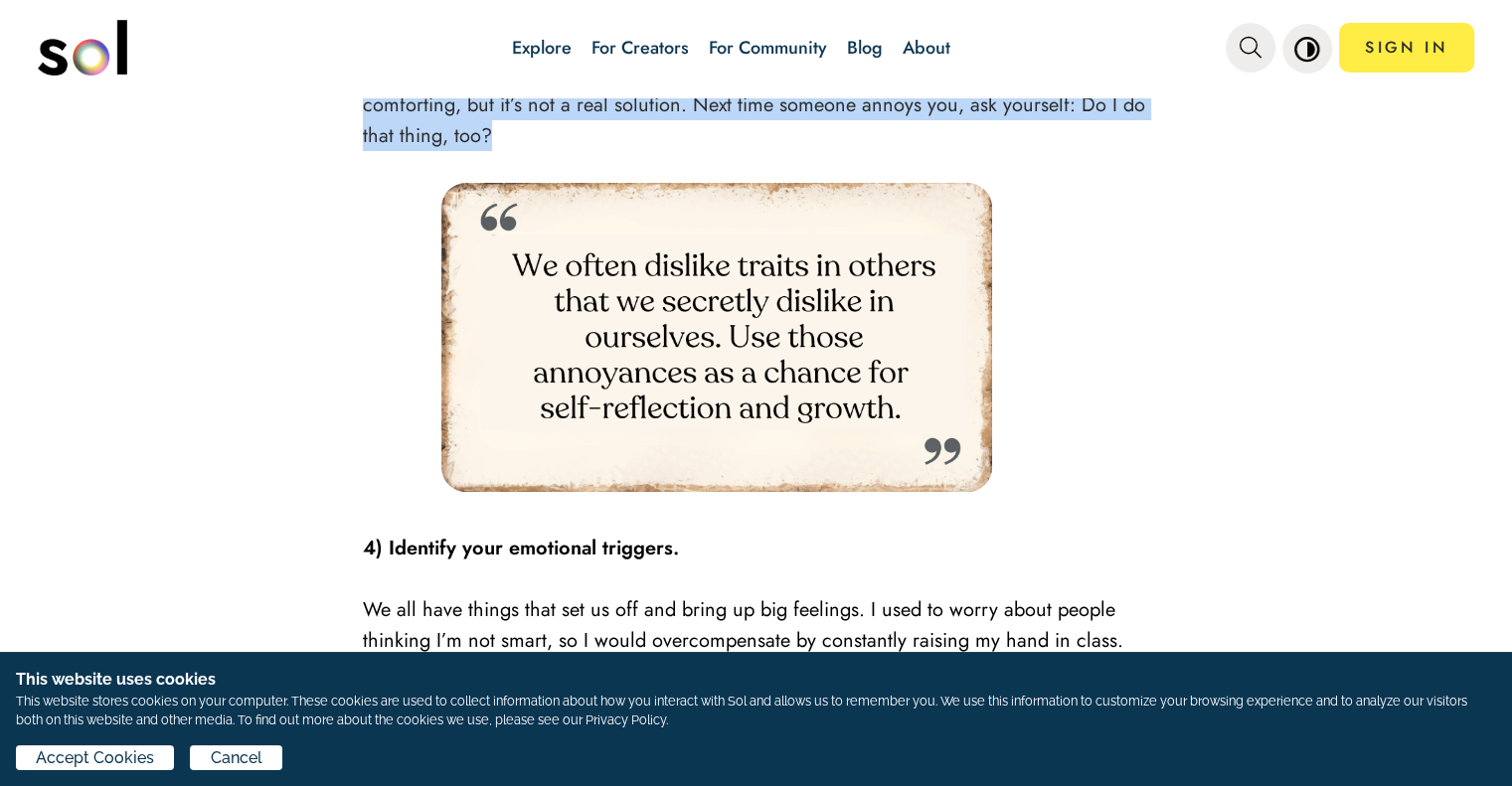 click at bounding box center [717, 337] 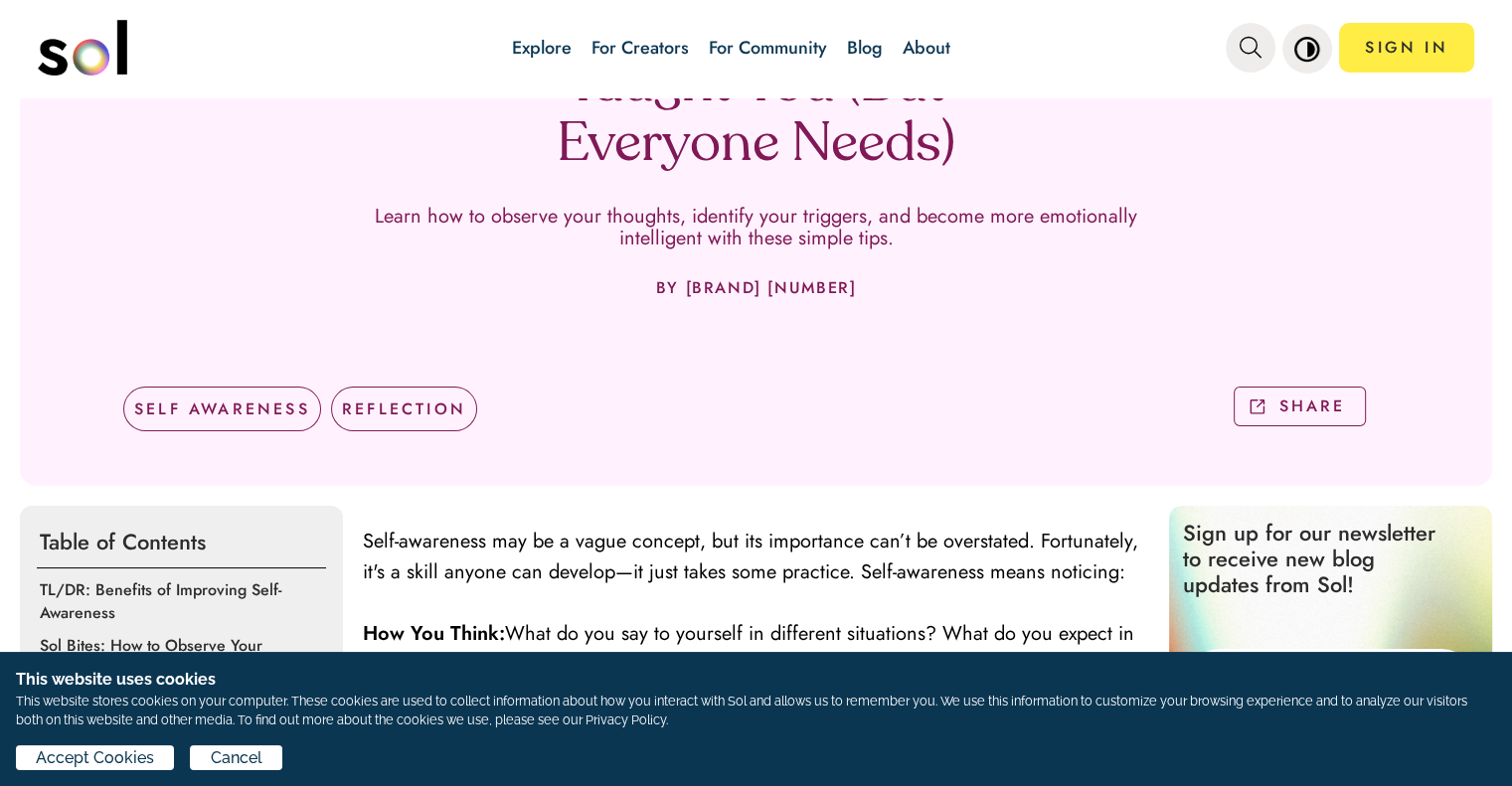 scroll, scrollTop: 0, scrollLeft: 0, axis: both 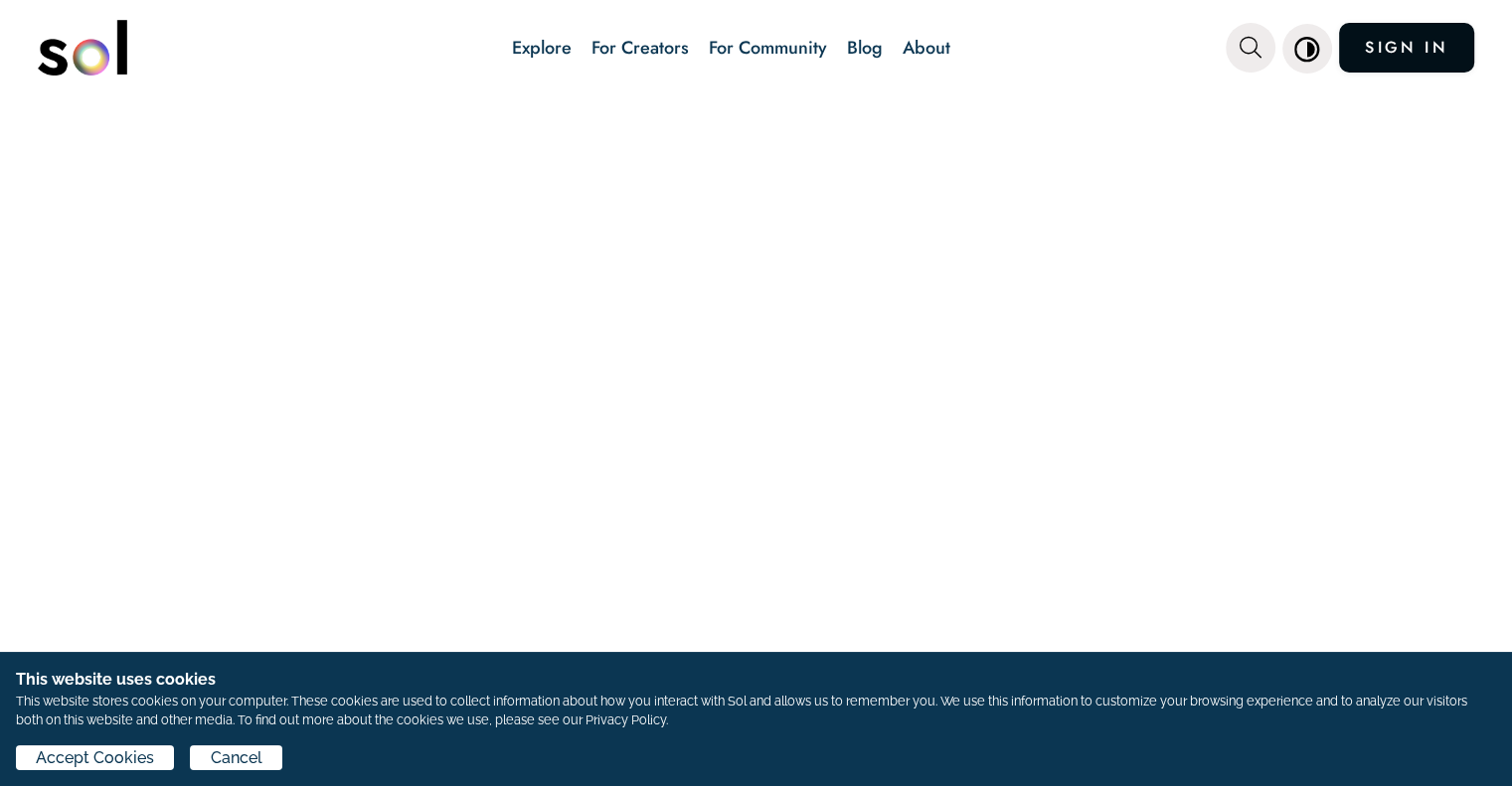 click on "SIGN IN" at bounding box center [1407, 48] 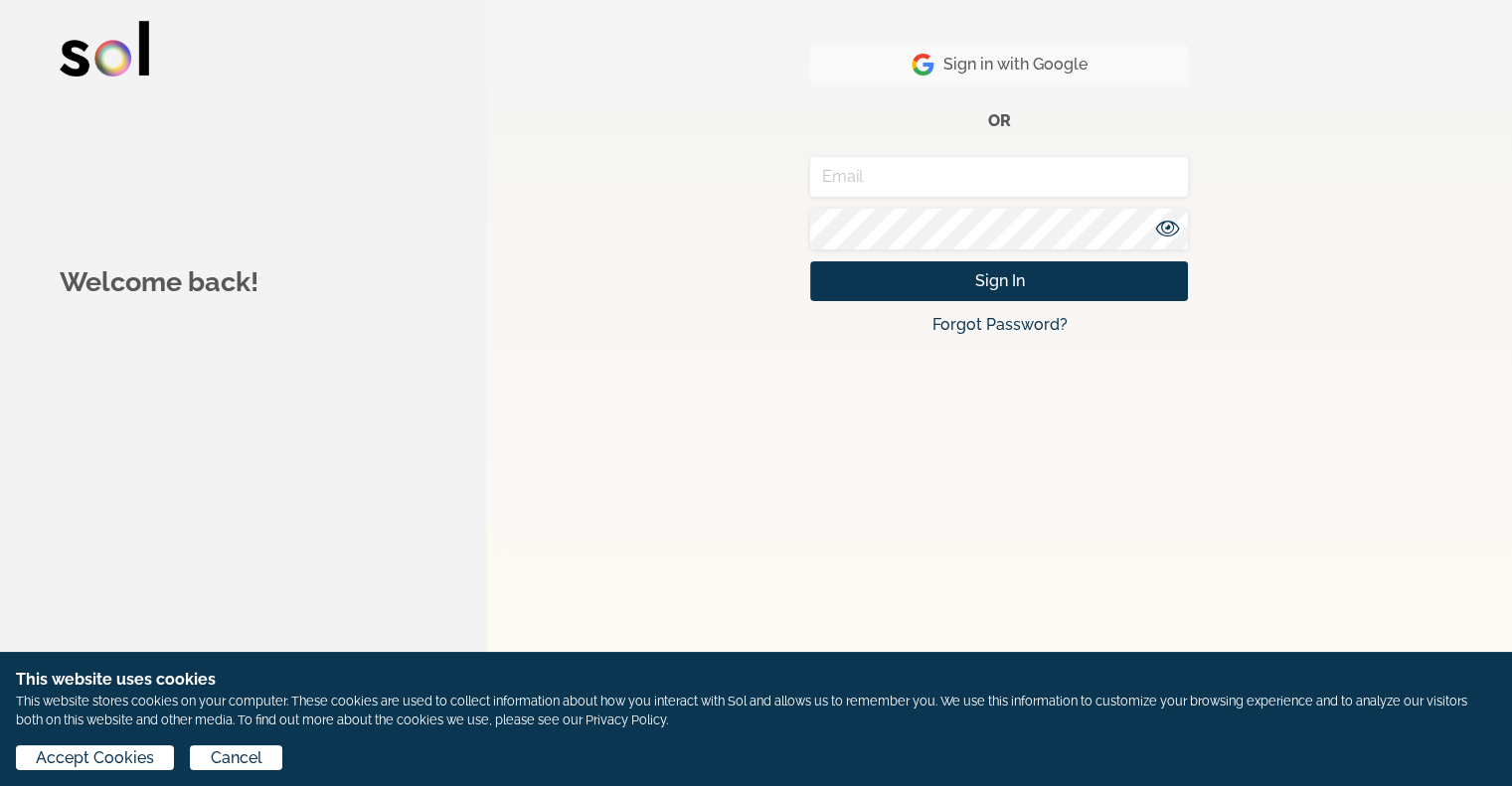click on "Sign in with Google" at bounding box center (999, 65) 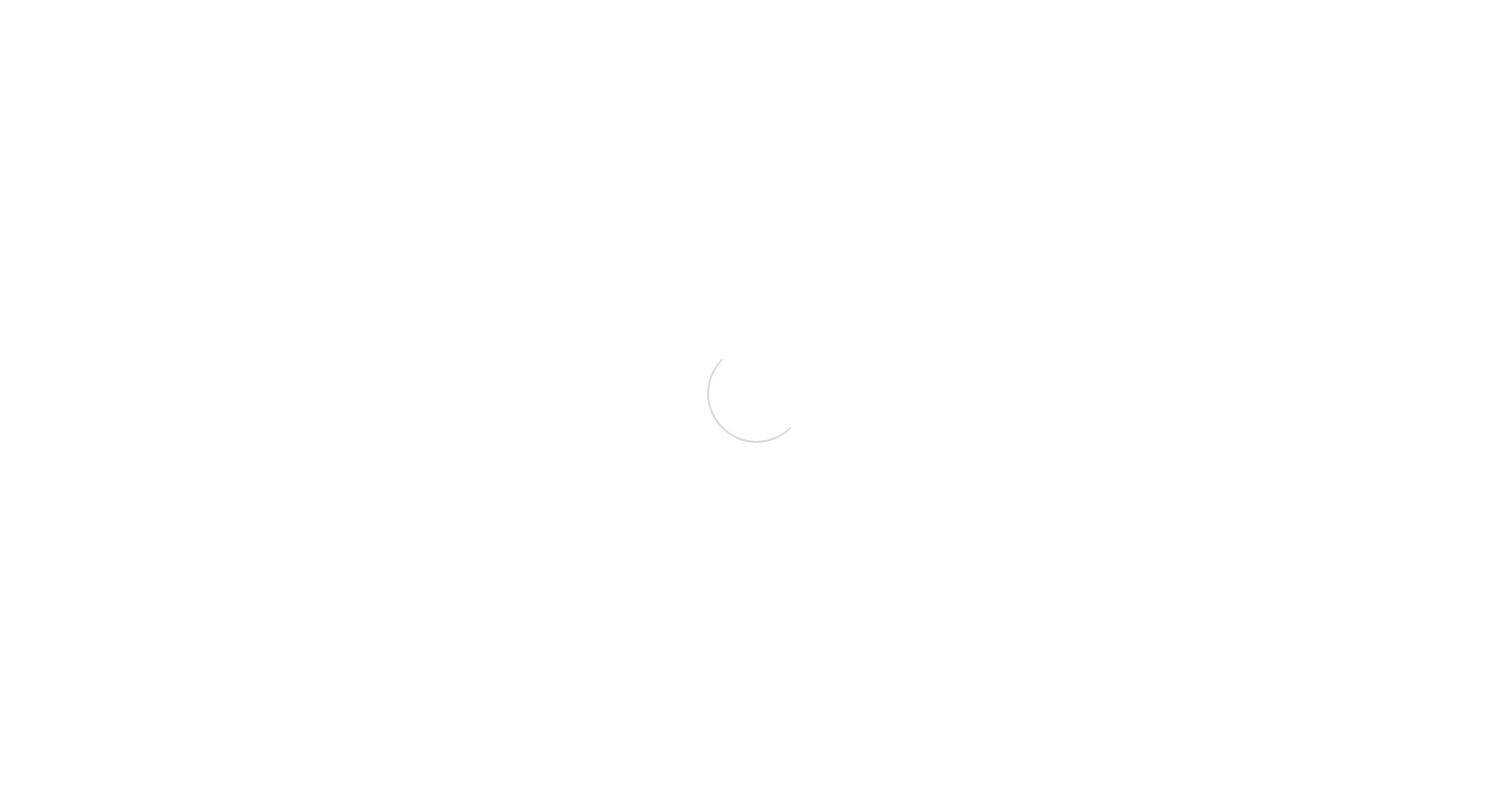 scroll, scrollTop: 0, scrollLeft: 0, axis: both 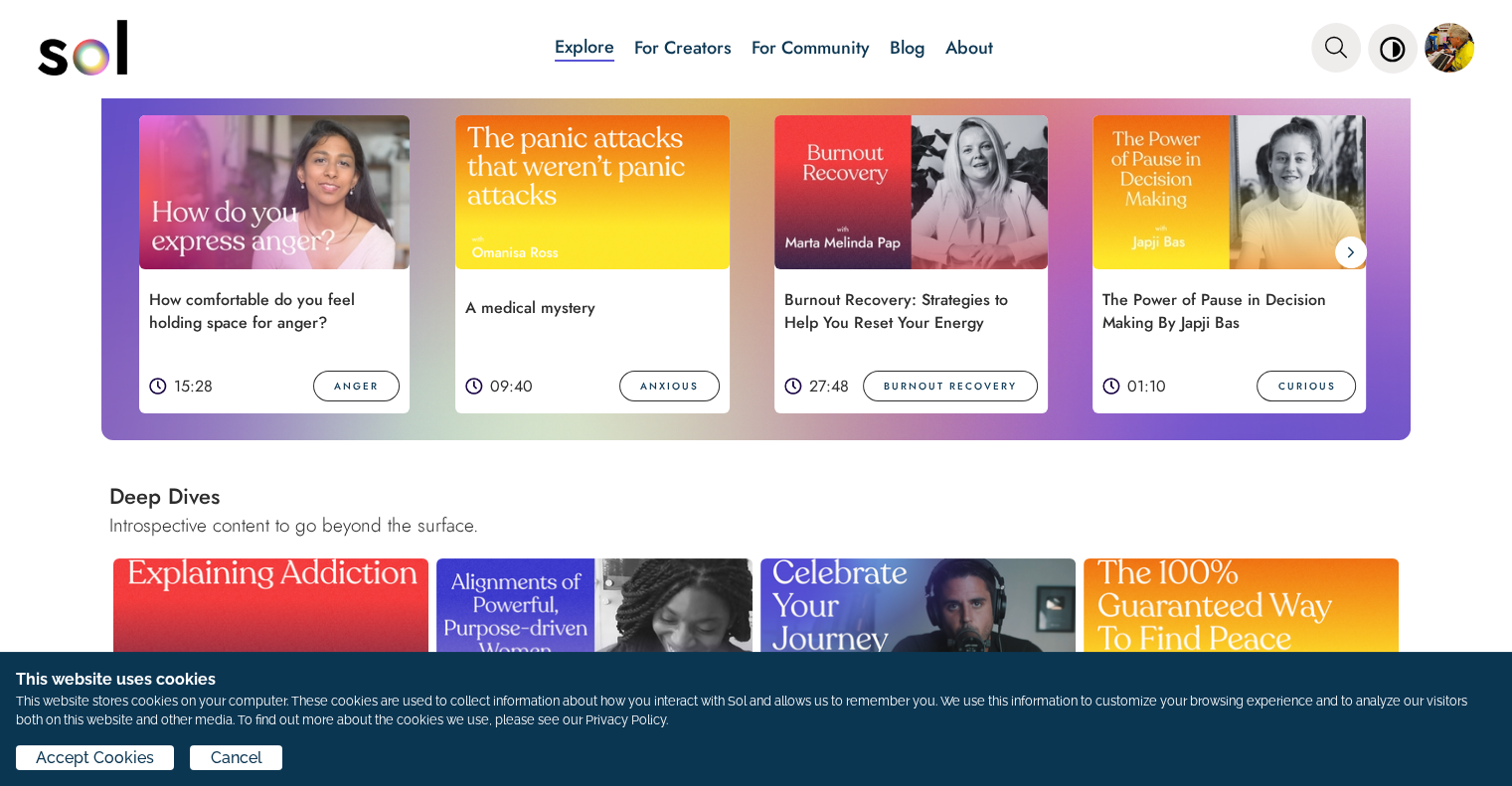 click on "ANGER" at bounding box center (356, 386) 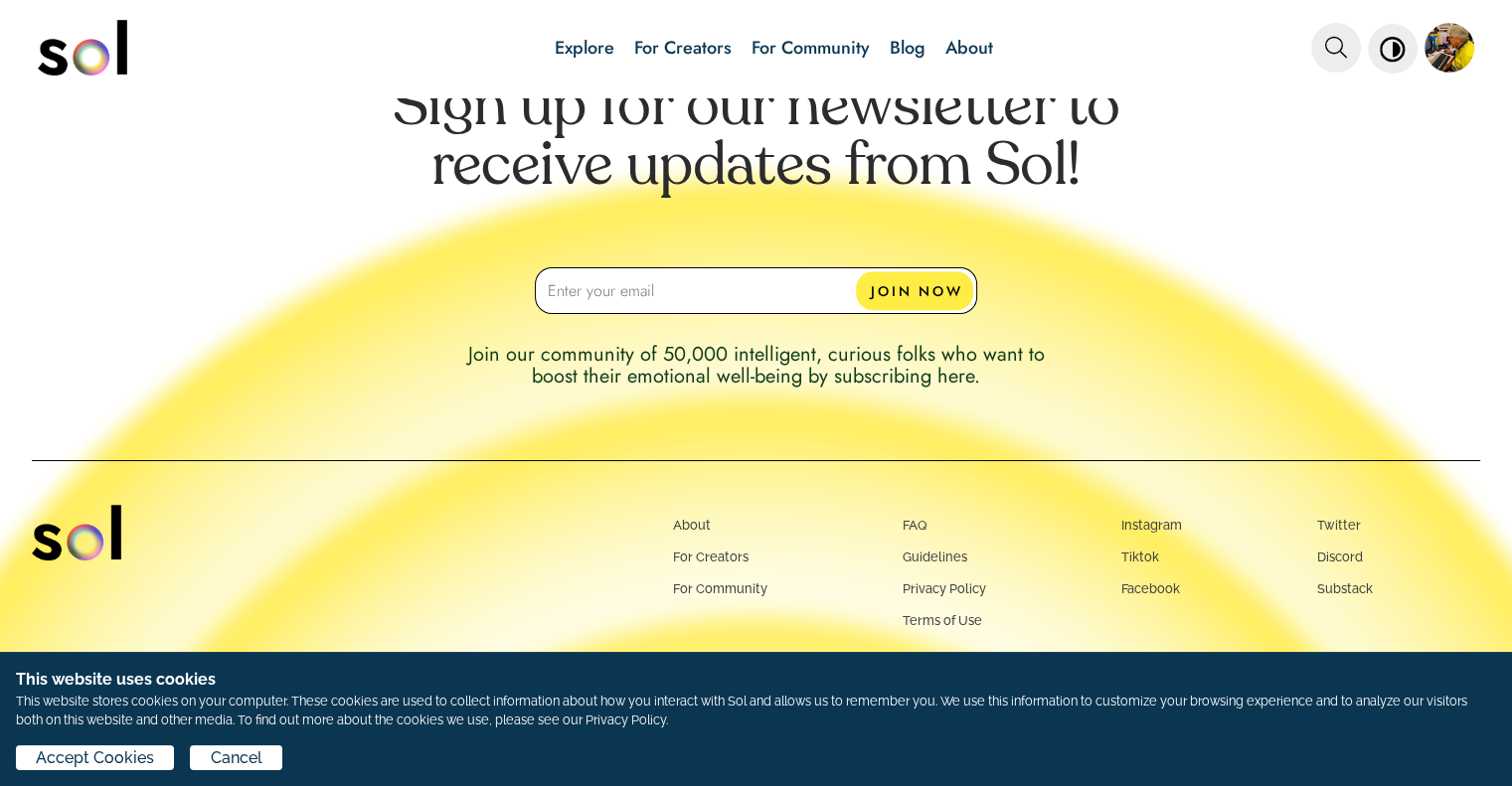 scroll, scrollTop: 0, scrollLeft: 0, axis: both 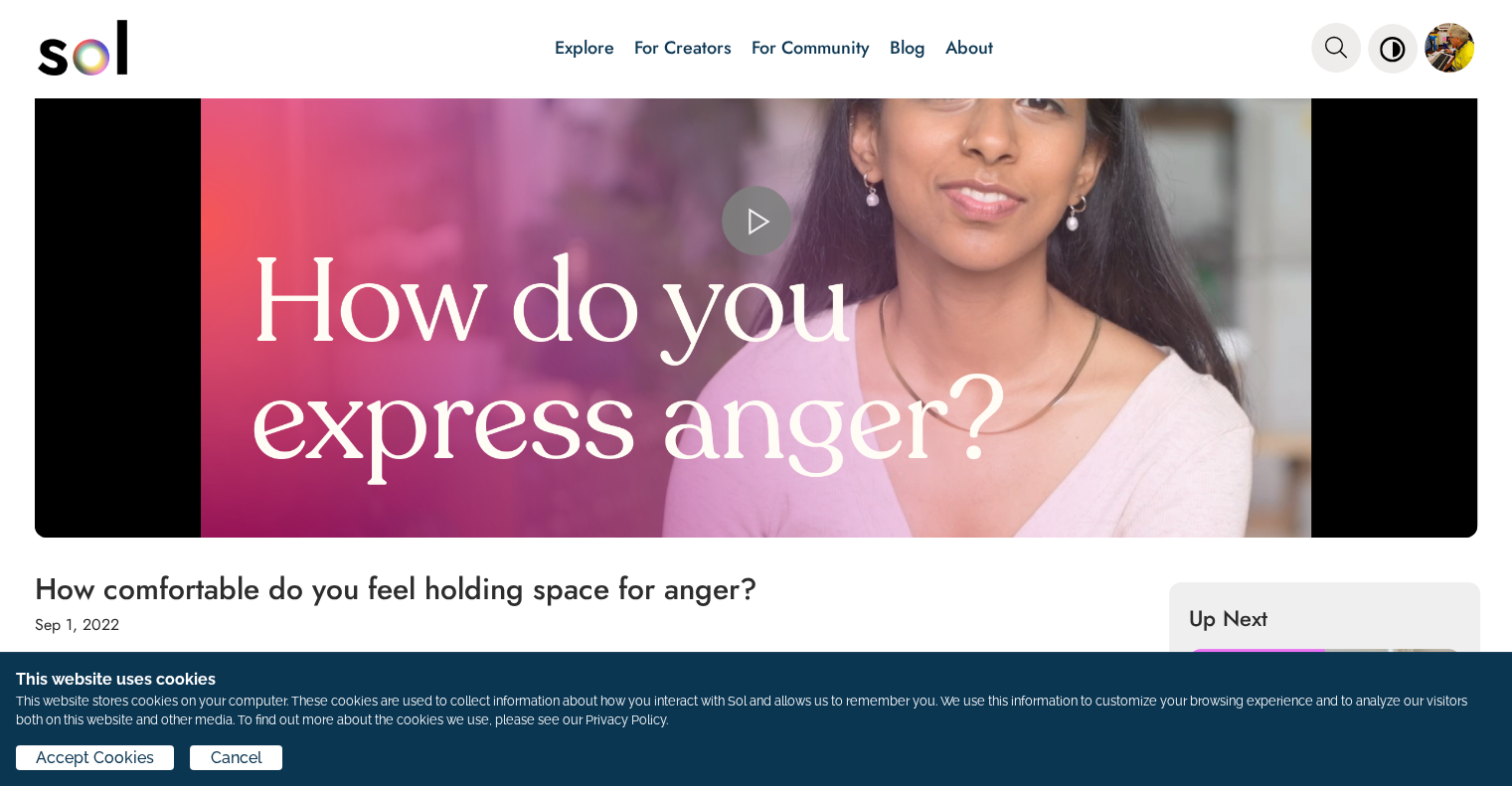 click at bounding box center (756, 221) 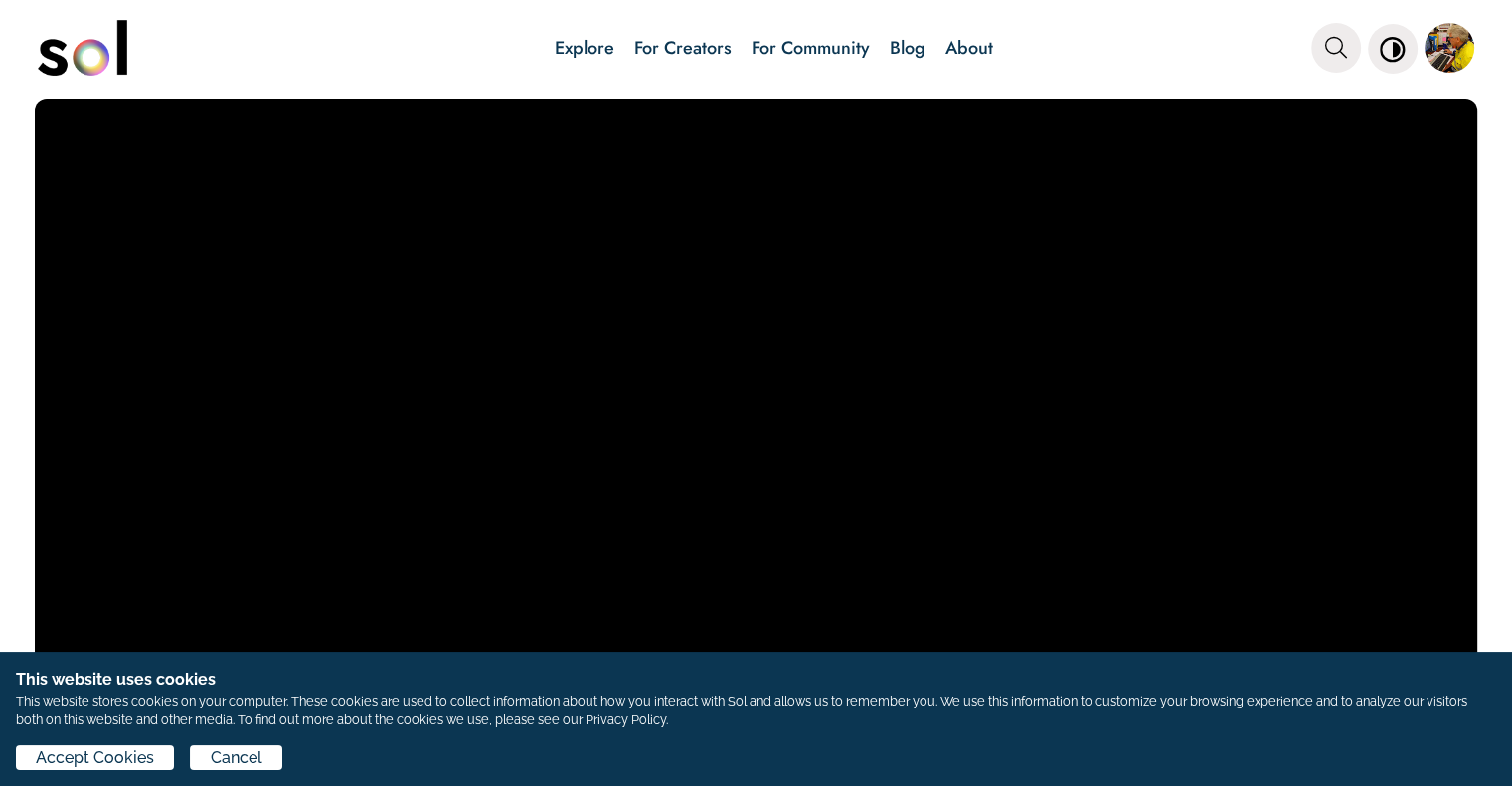 scroll, scrollTop: 103, scrollLeft: 0, axis: vertical 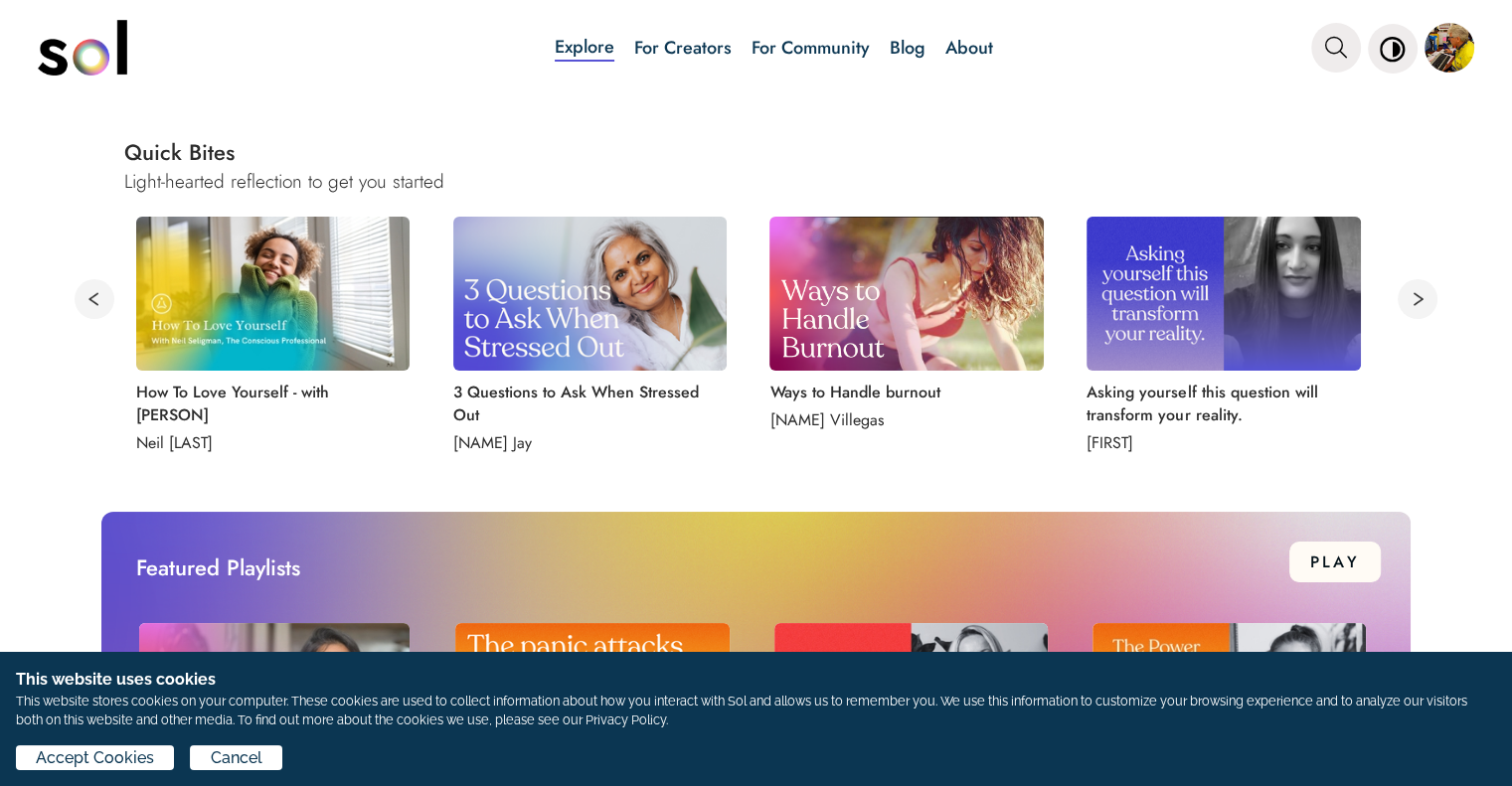 click at bounding box center (907, 293) 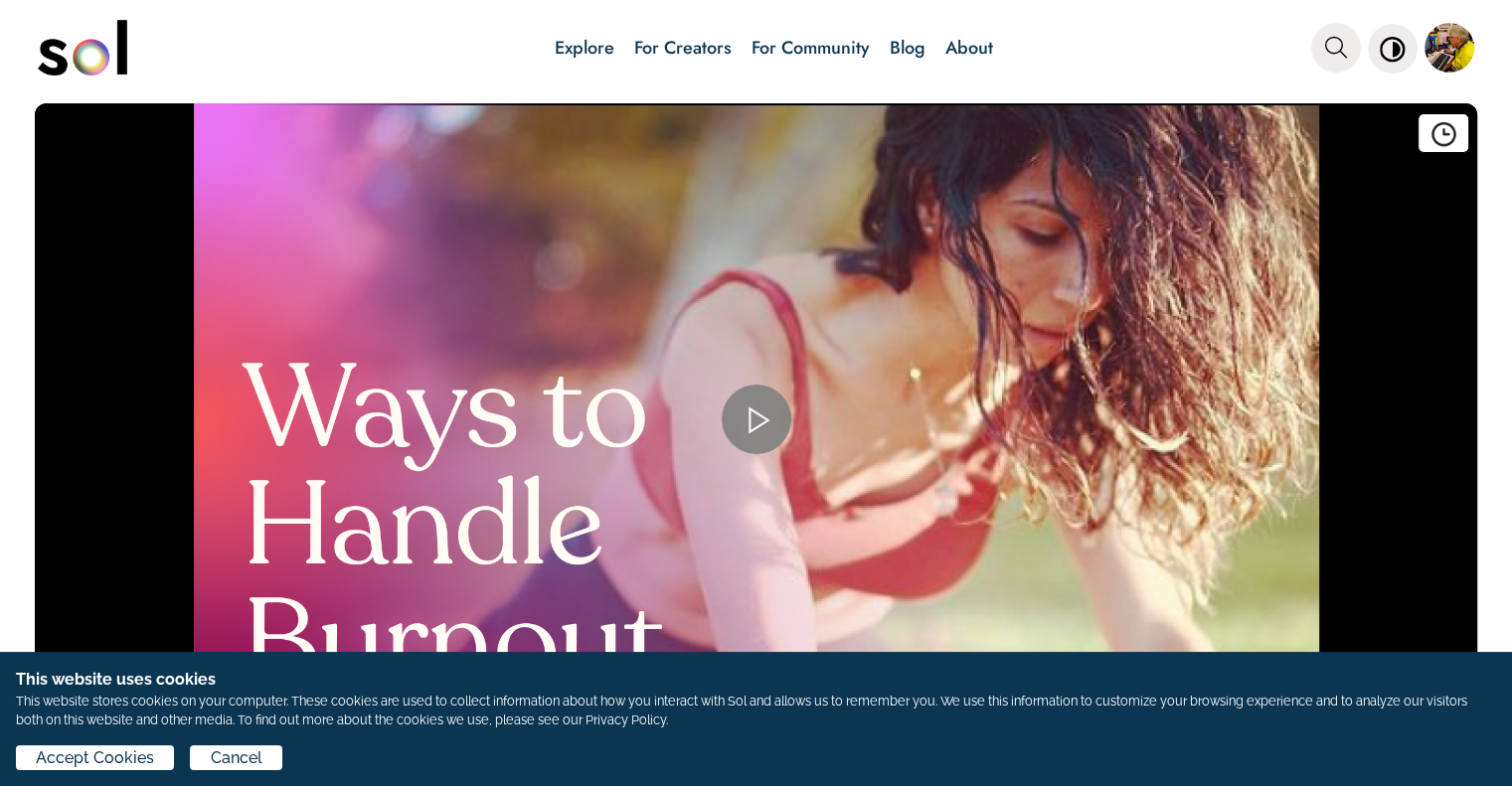 click at bounding box center (756, 419) 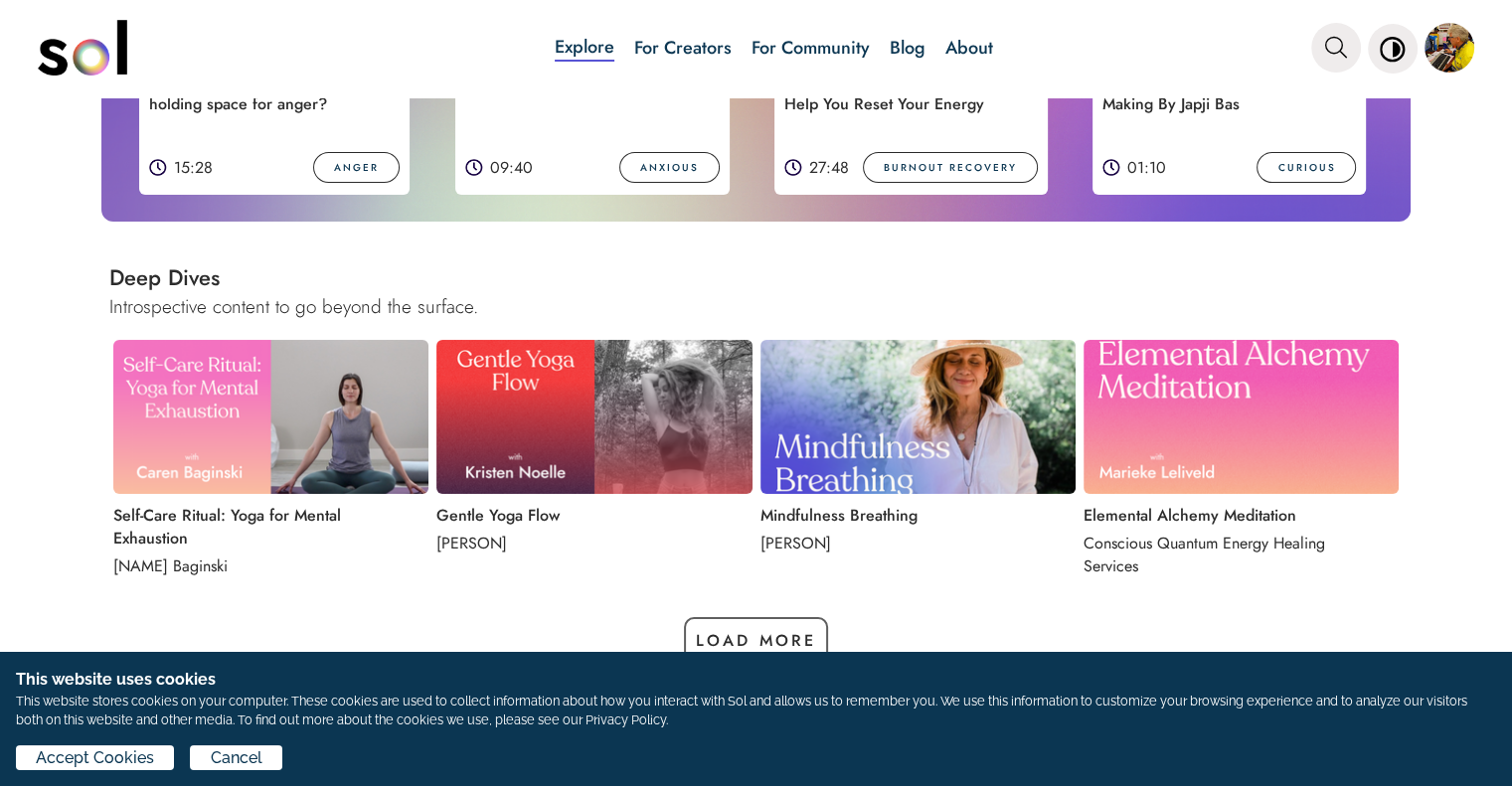 scroll, scrollTop: 1888, scrollLeft: 0, axis: vertical 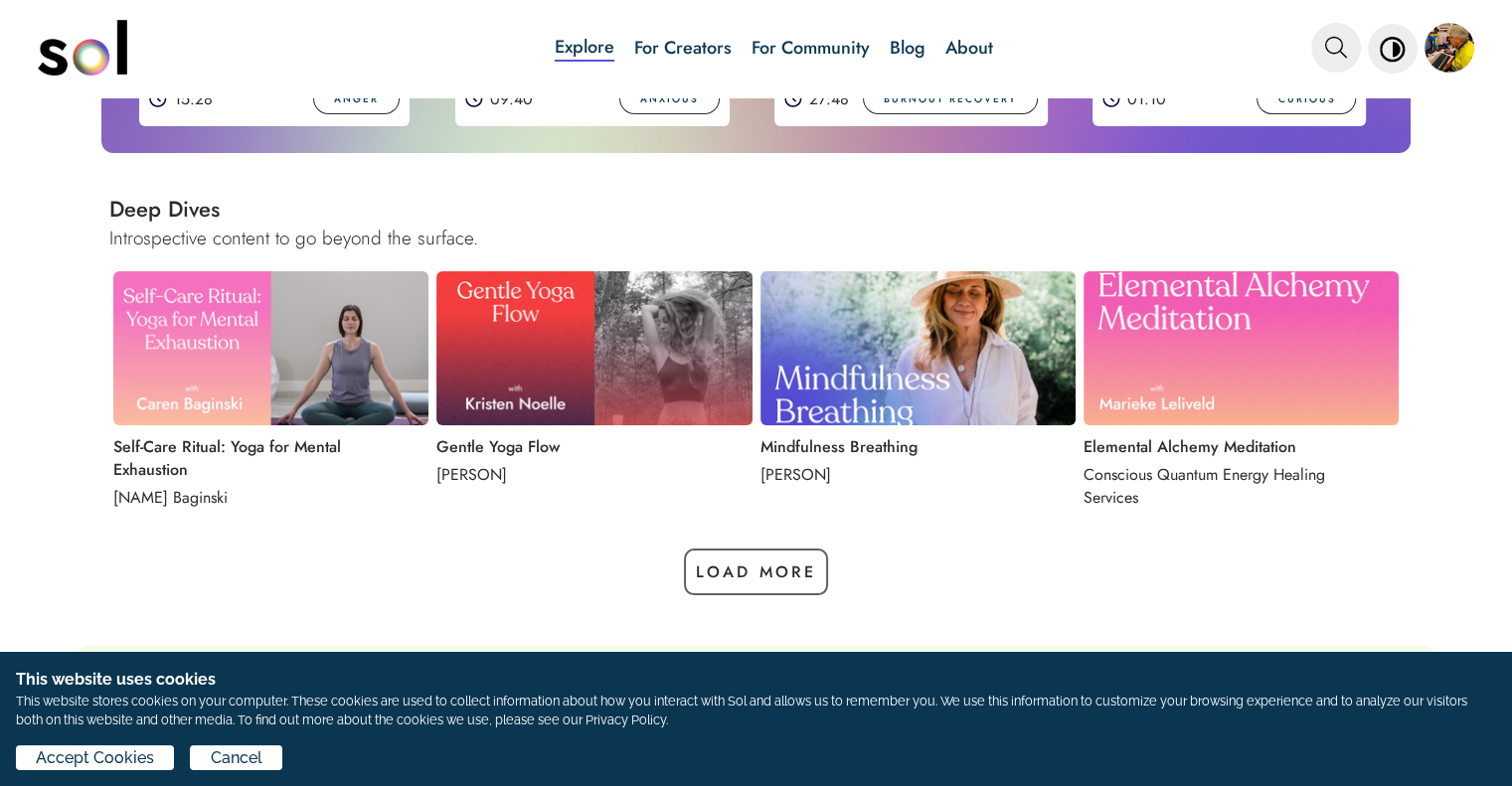 click at bounding box center [918, 348] 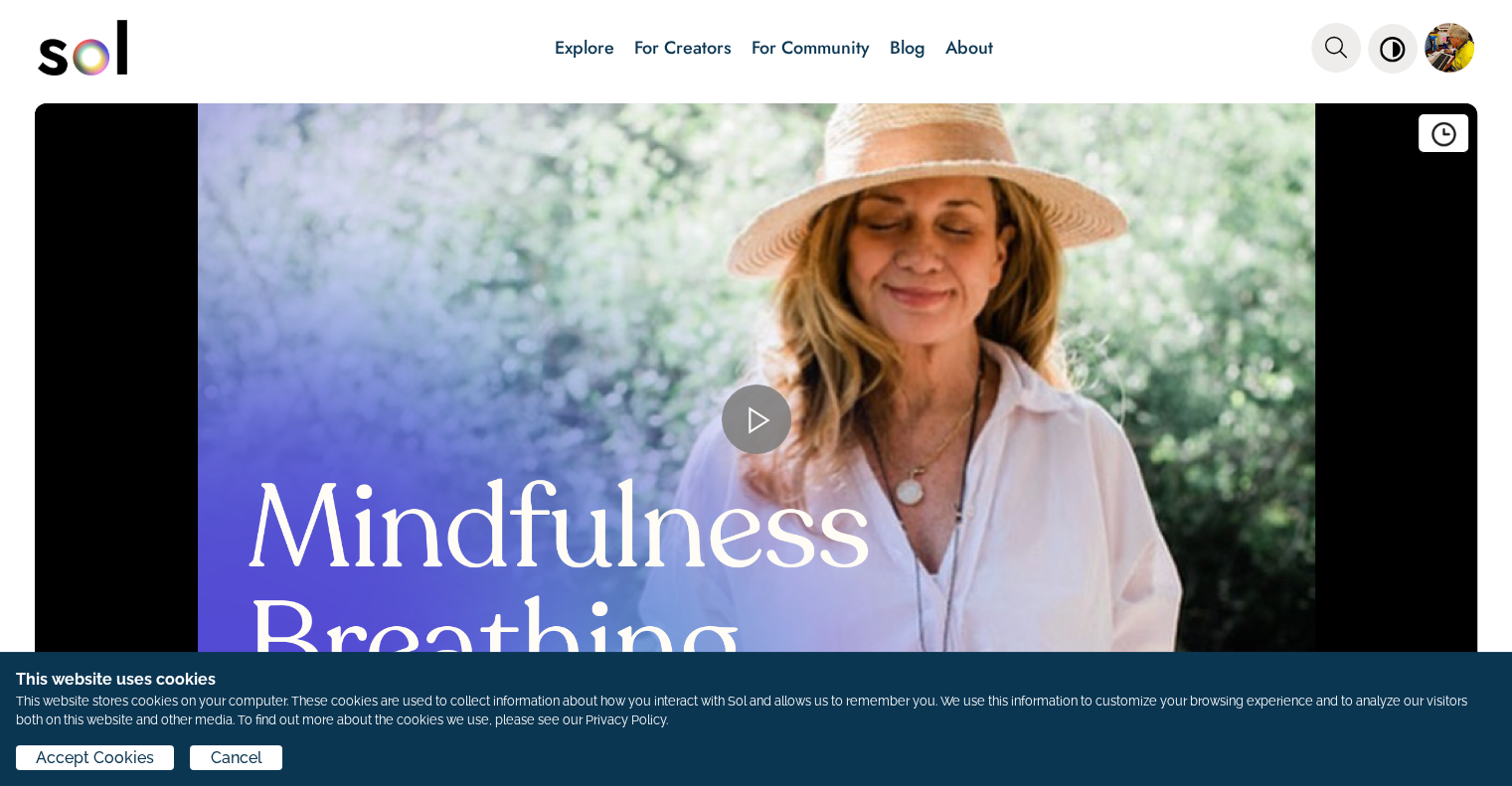 click at bounding box center [756, 419] 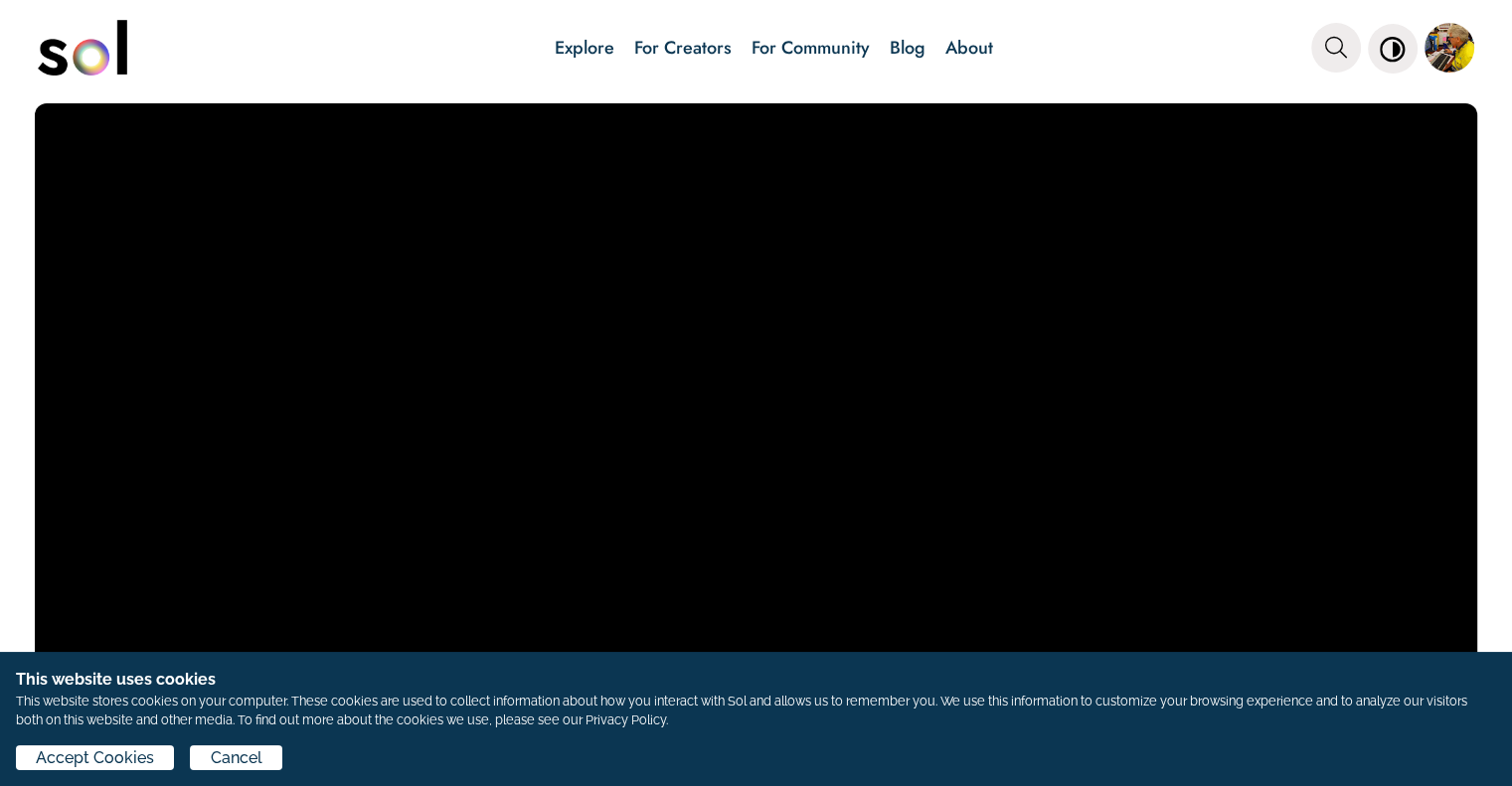 scroll, scrollTop: 99, scrollLeft: 0, axis: vertical 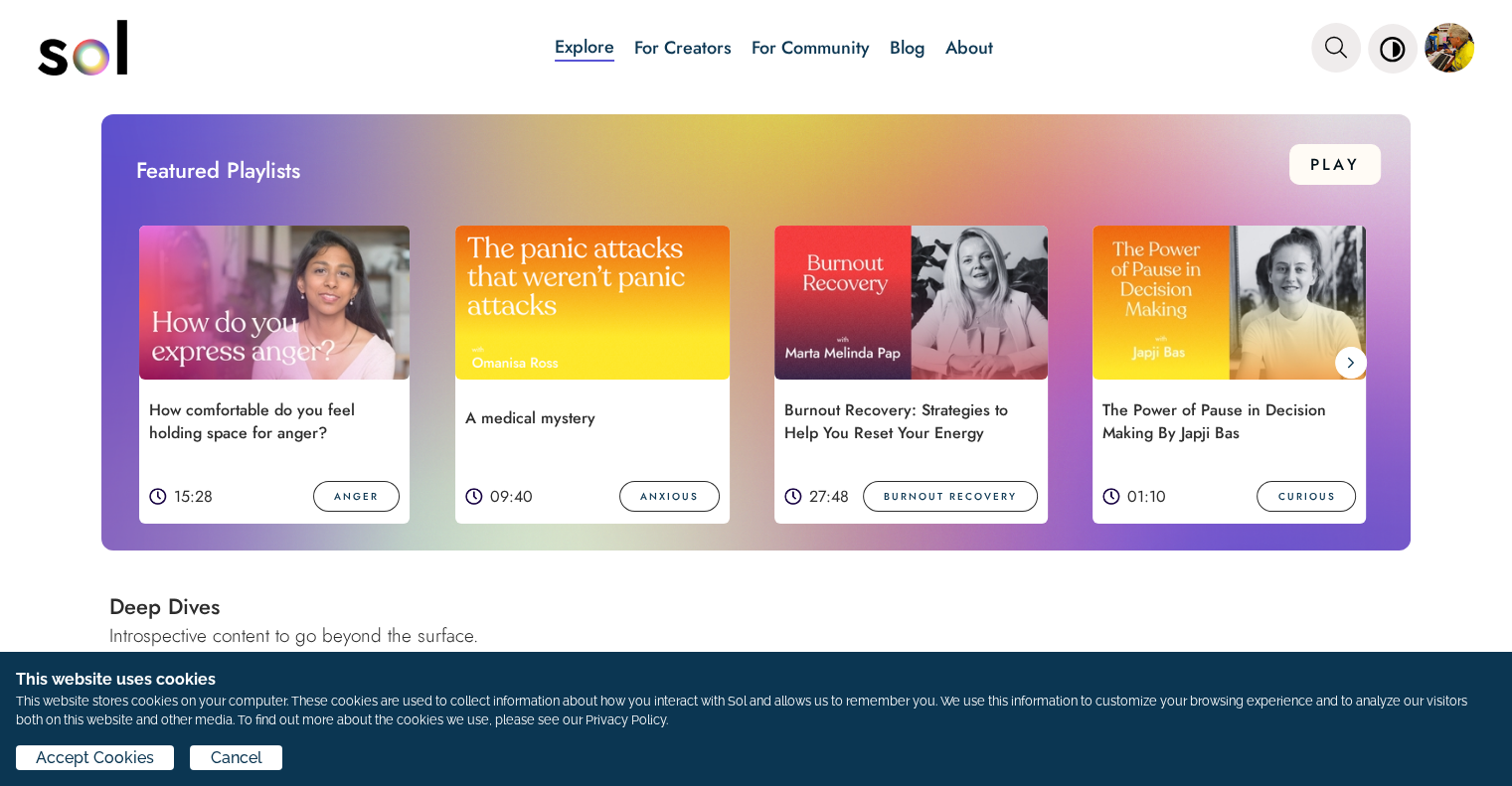 click at bounding box center [1230, 302] 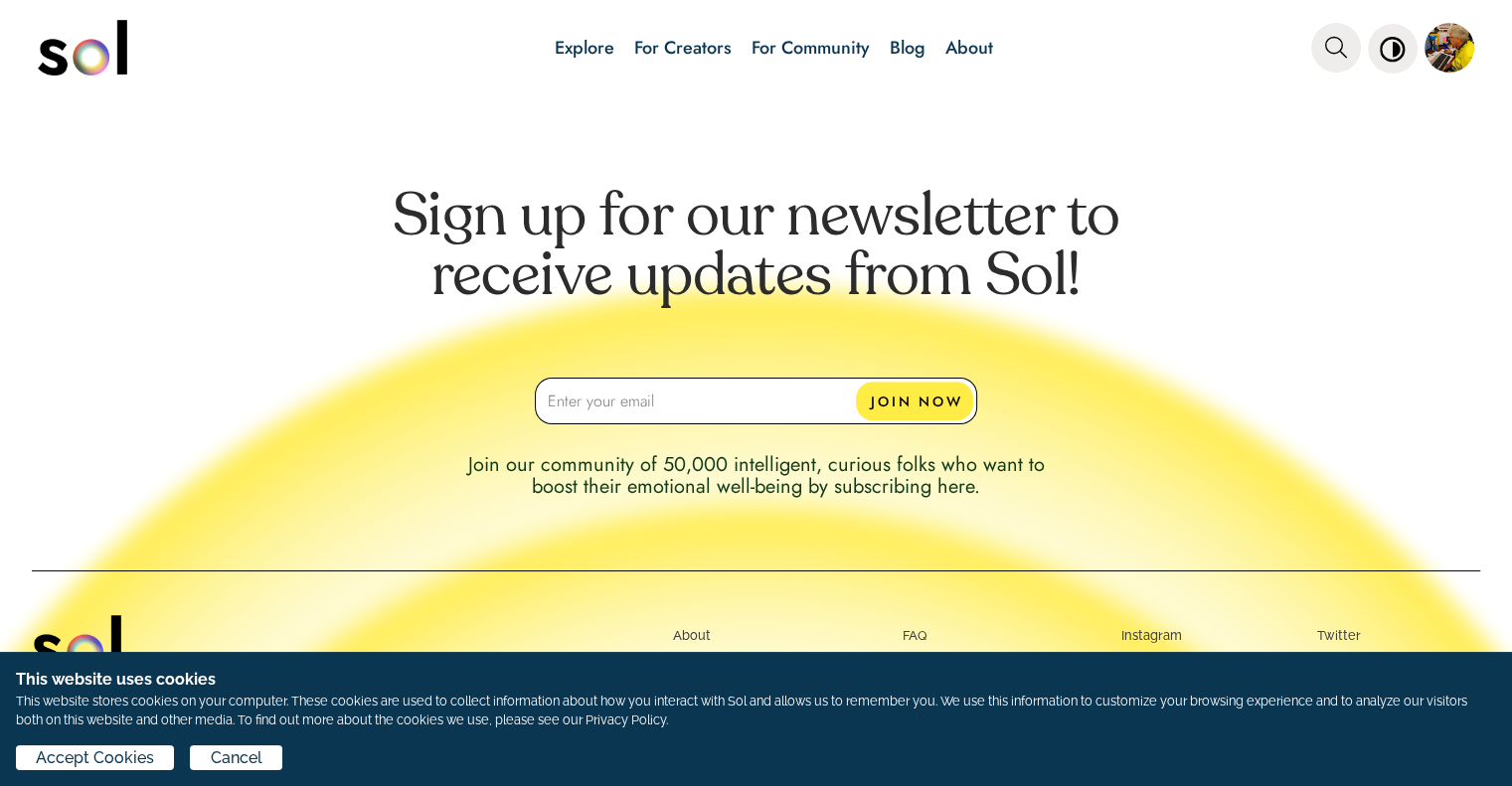 scroll, scrollTop: 0, scrollLeft: 0, axis: both 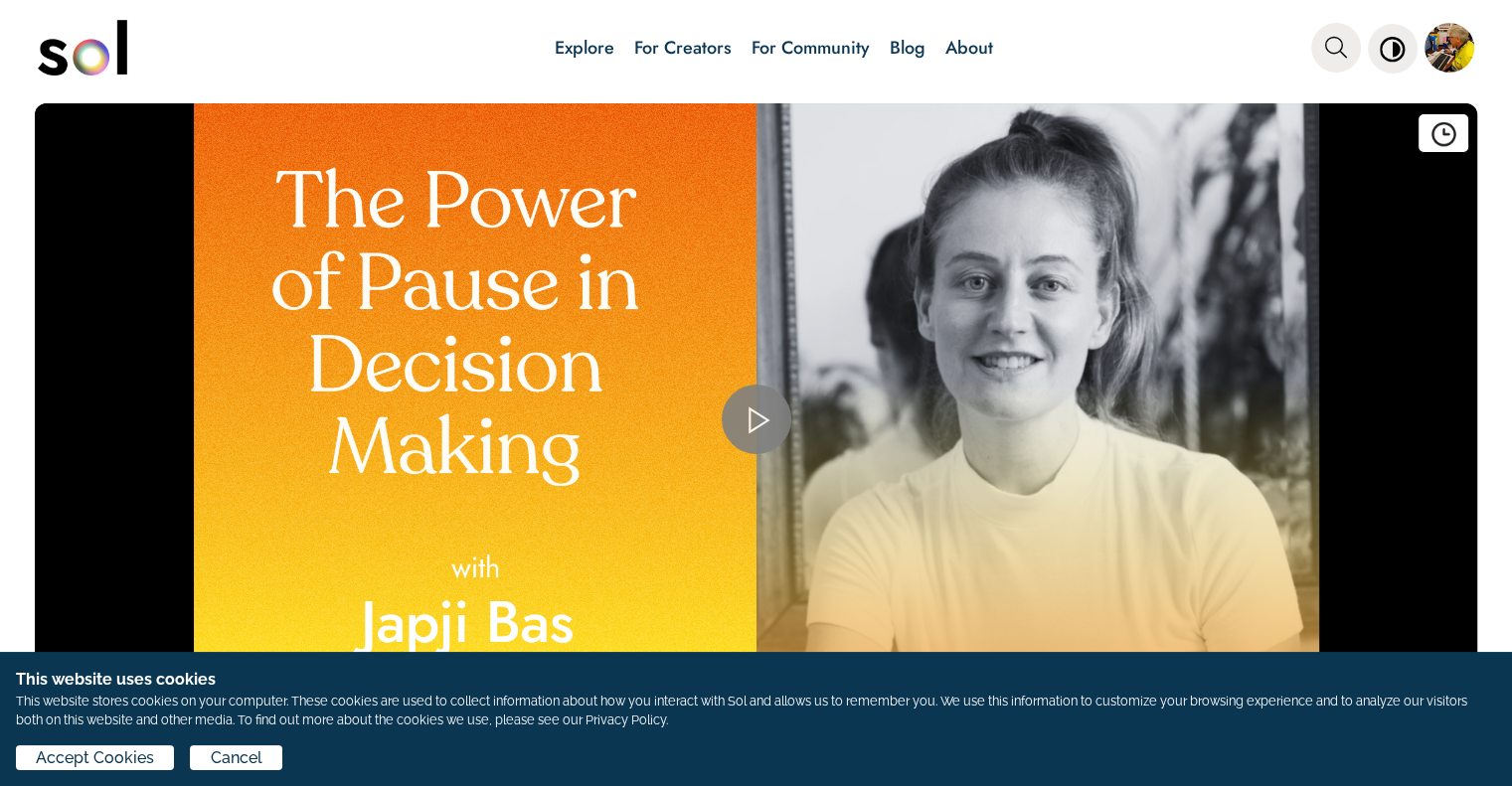 click at bounding box center (756, 419) 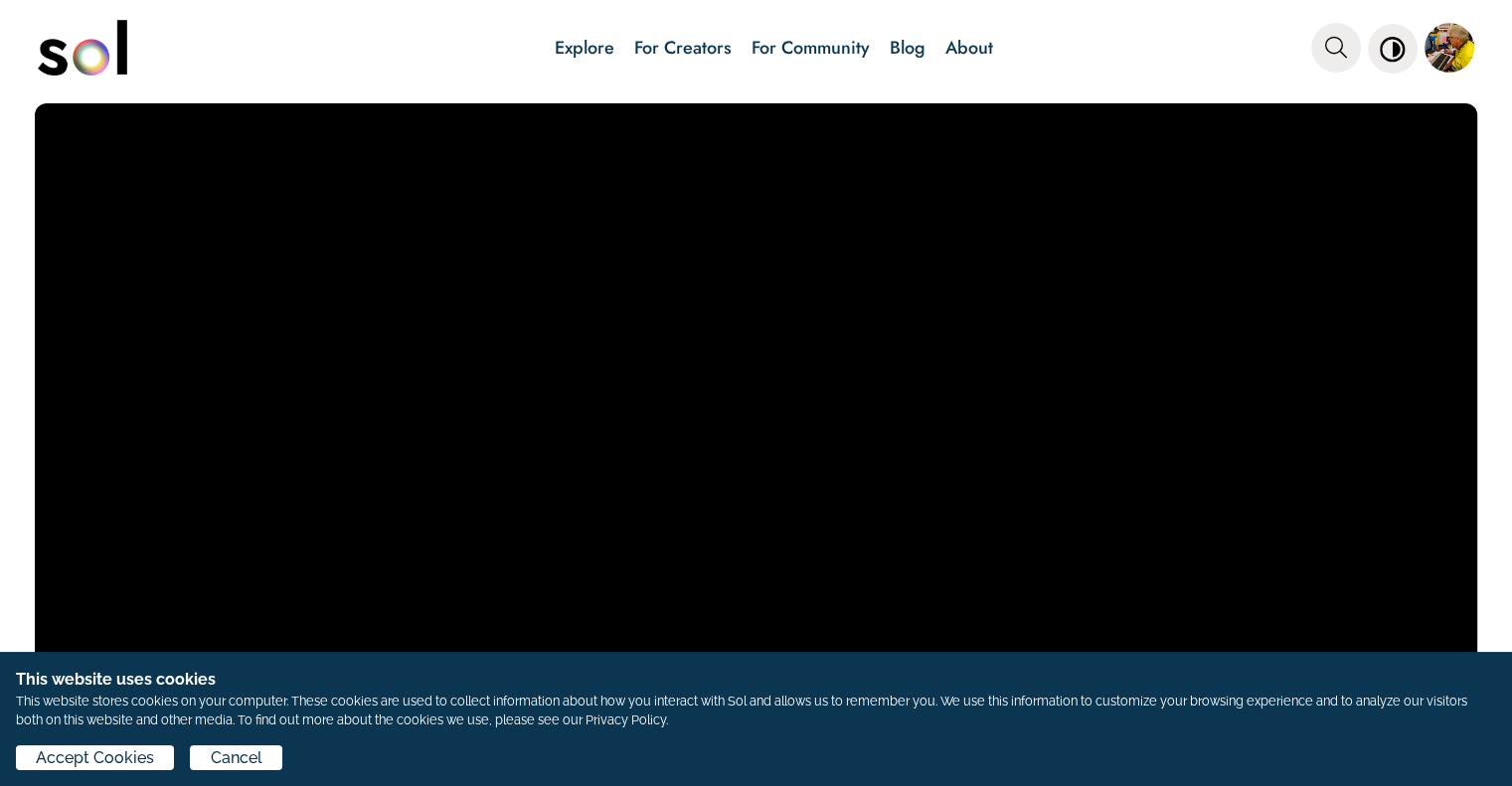 scroll, scrollTop: 99, scrollLeft: 0, axis: vertical 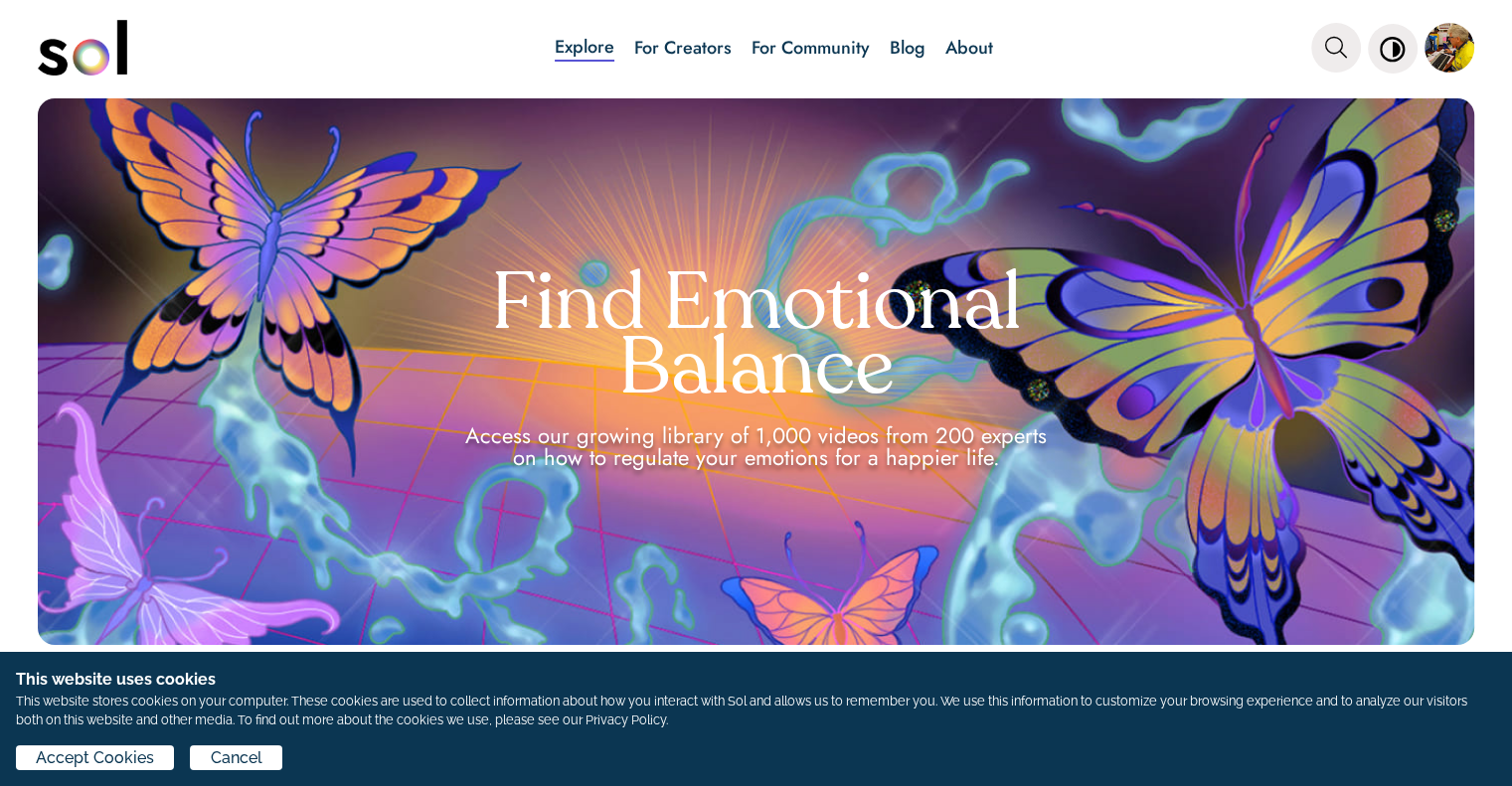 click at bounding box center [1449, 48] 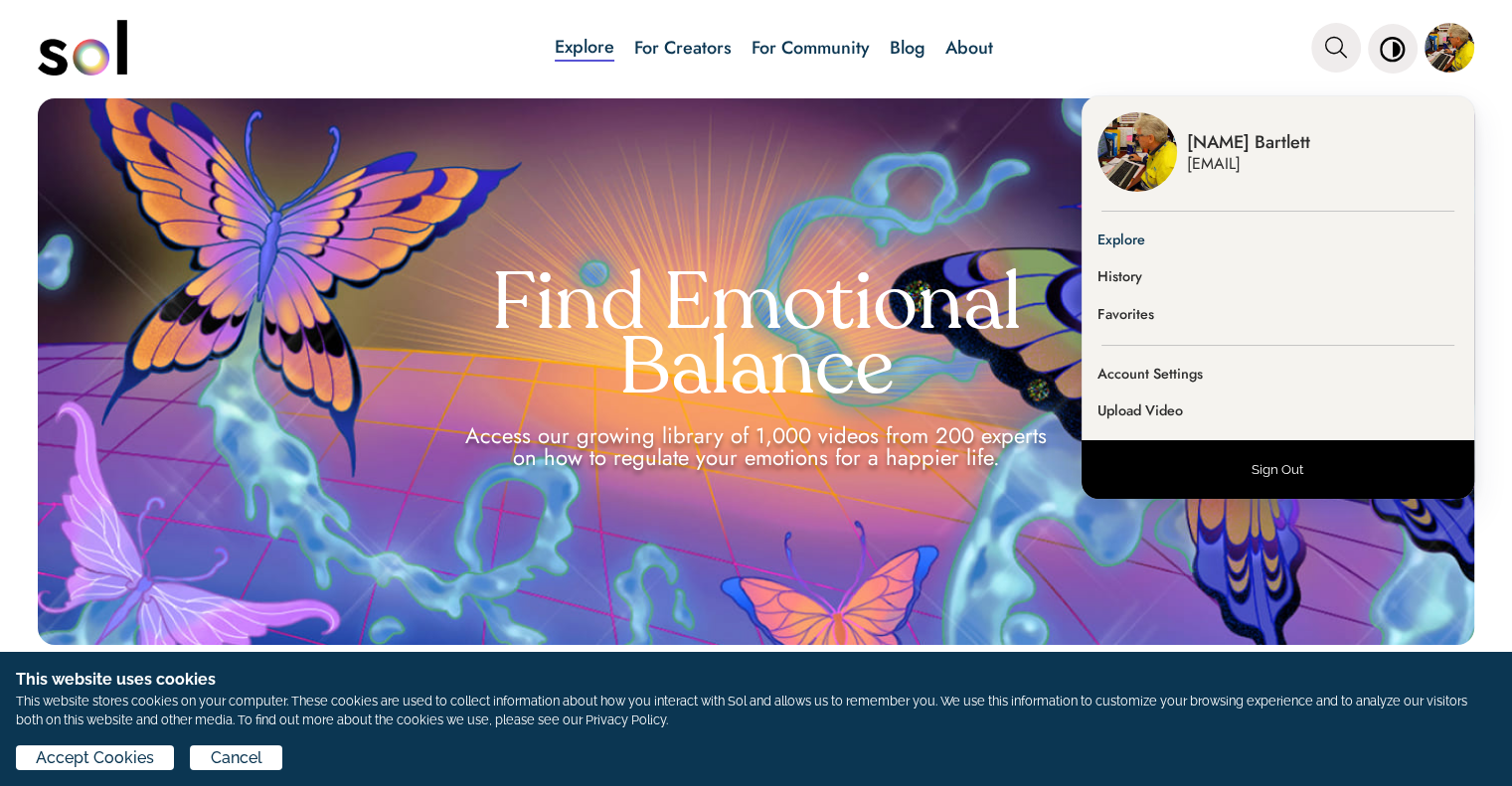 click on "Sign Out" at bounding box center [1277, 469] 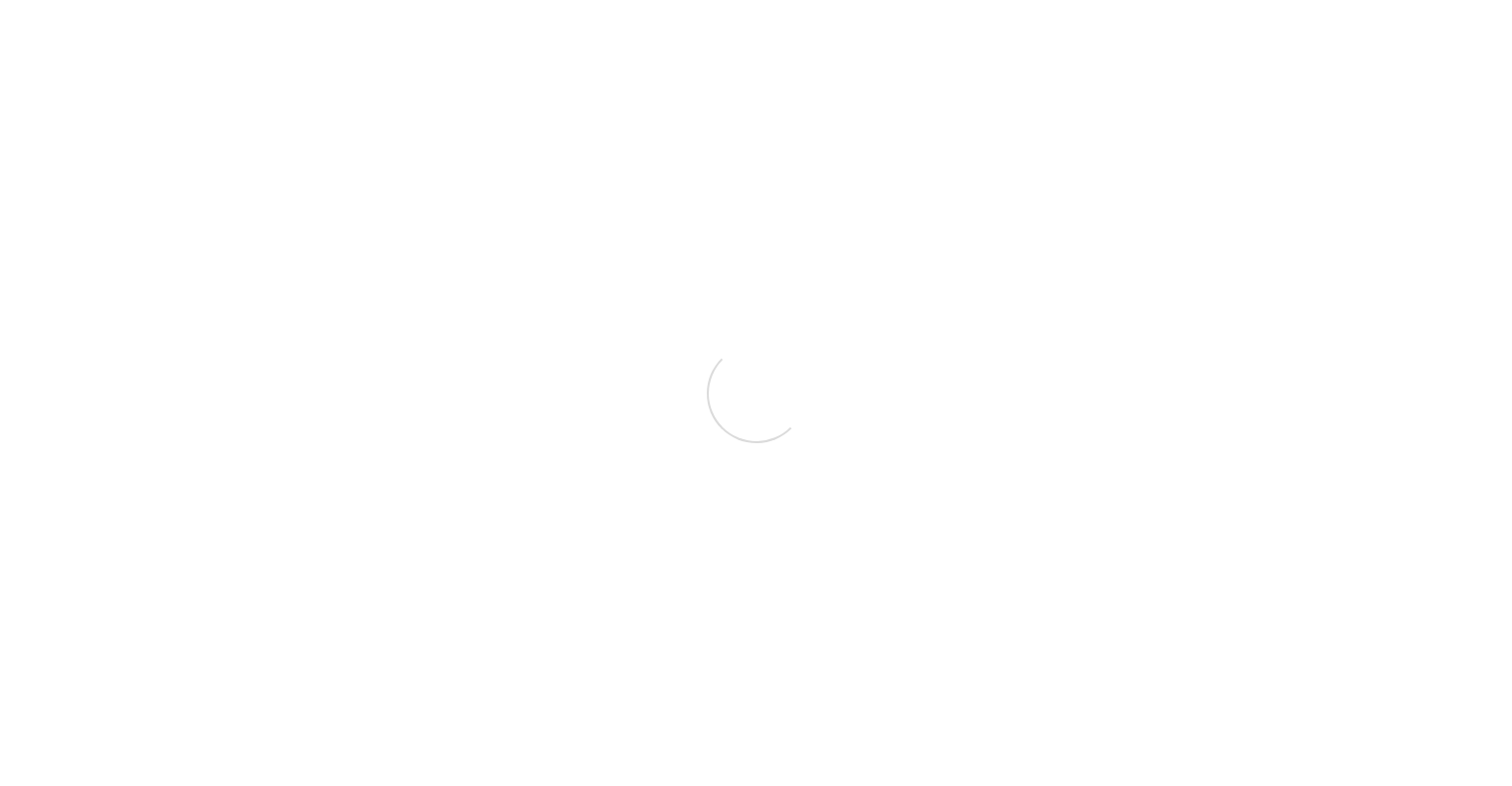 scroll, scrollTop: 0, scrollLeft: 0, axis: both 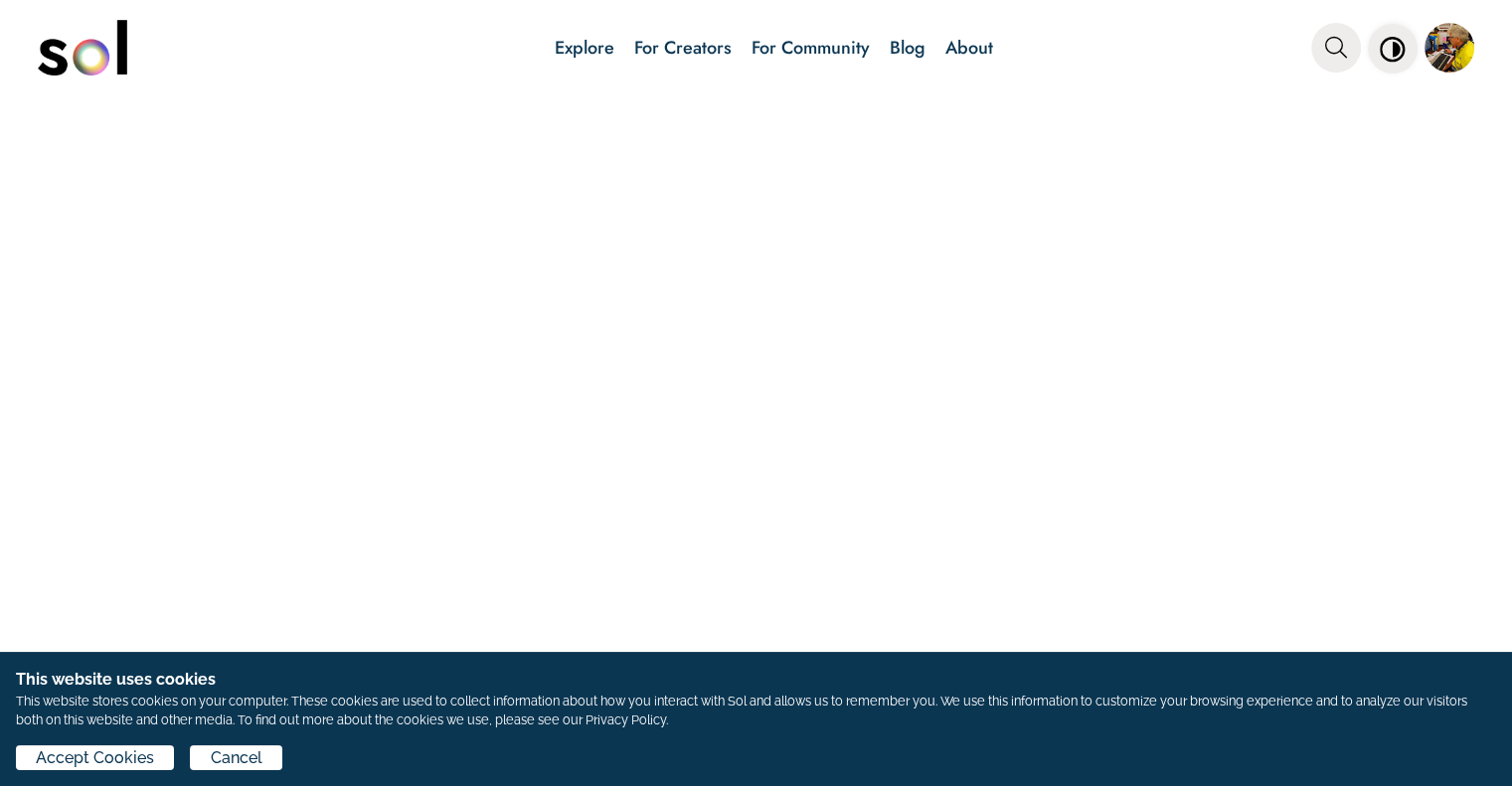 click at bounding box center [1393, 49] 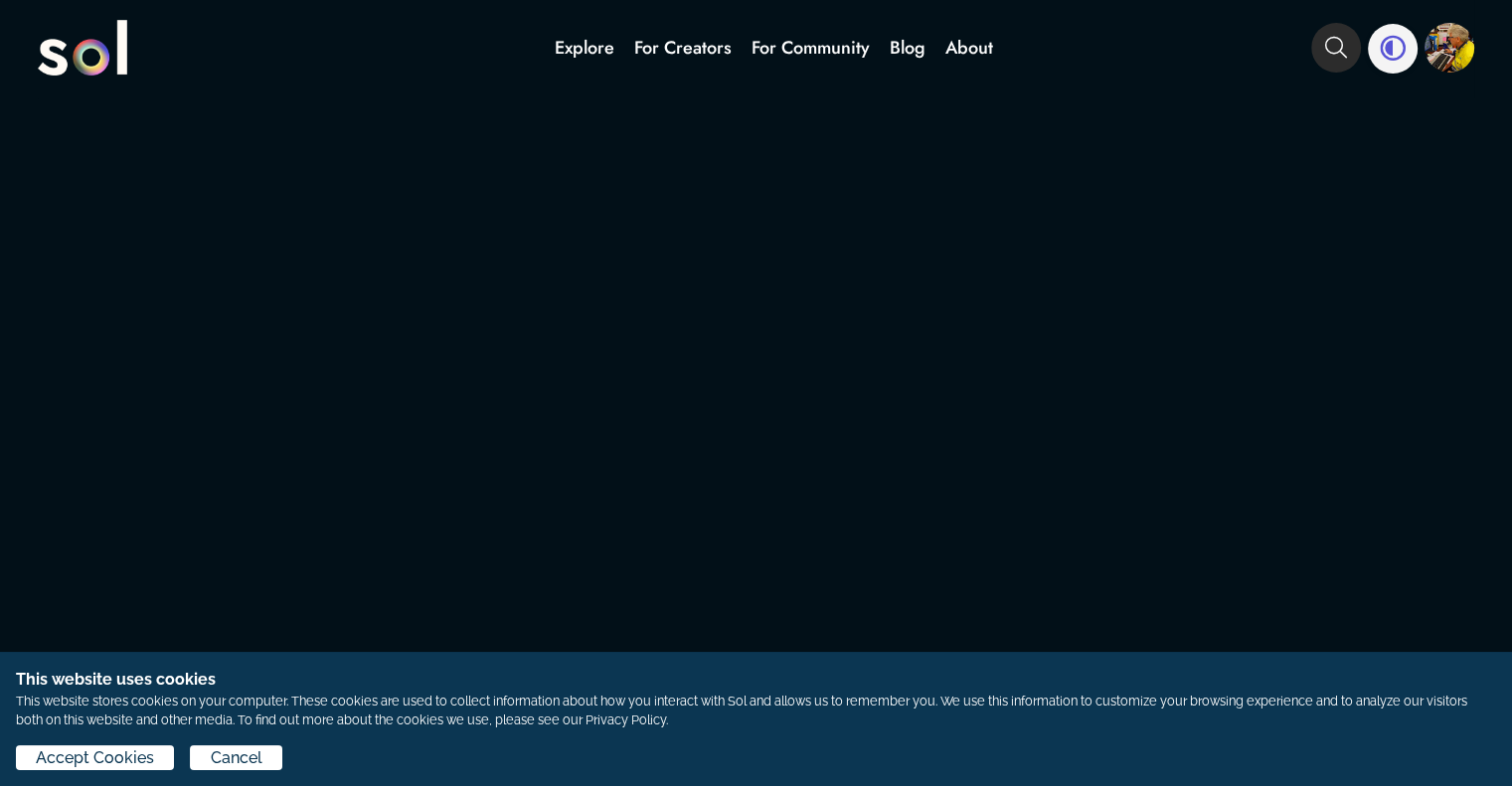 click at bounding box center (1393, 48) 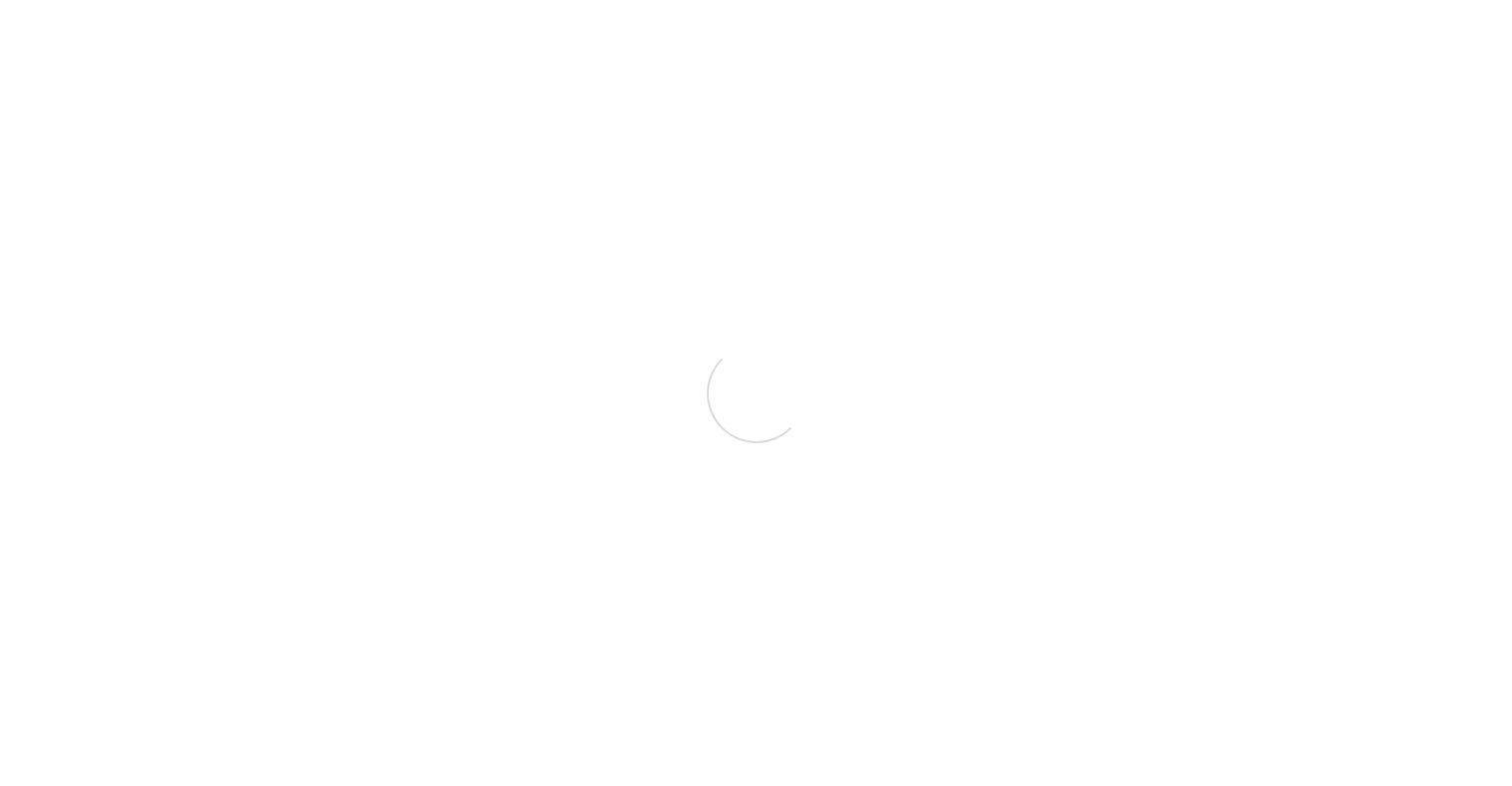 scroll, scrollTop: 0, scrollLeft: 0, axis: both 